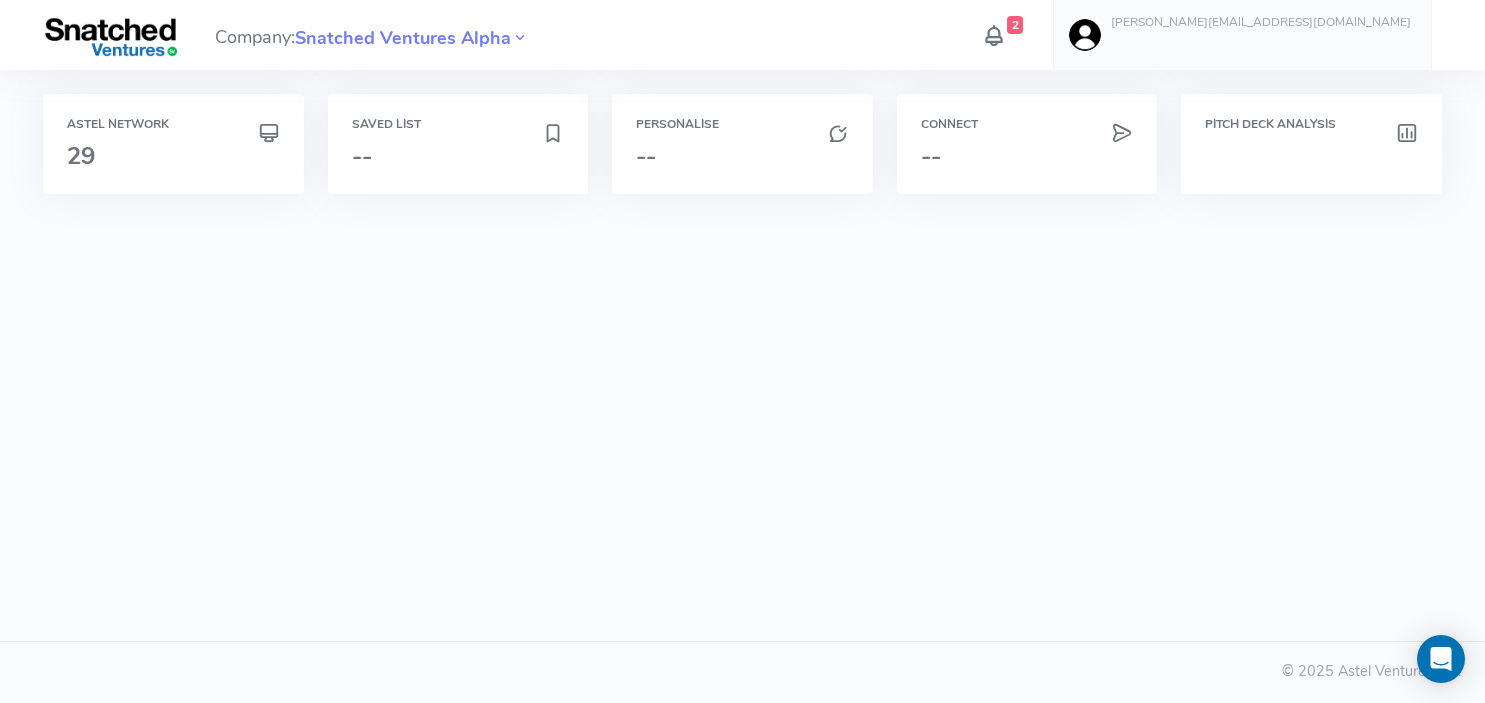 scroll, scrollTop: 0, scrollLeft: 0, axis: both 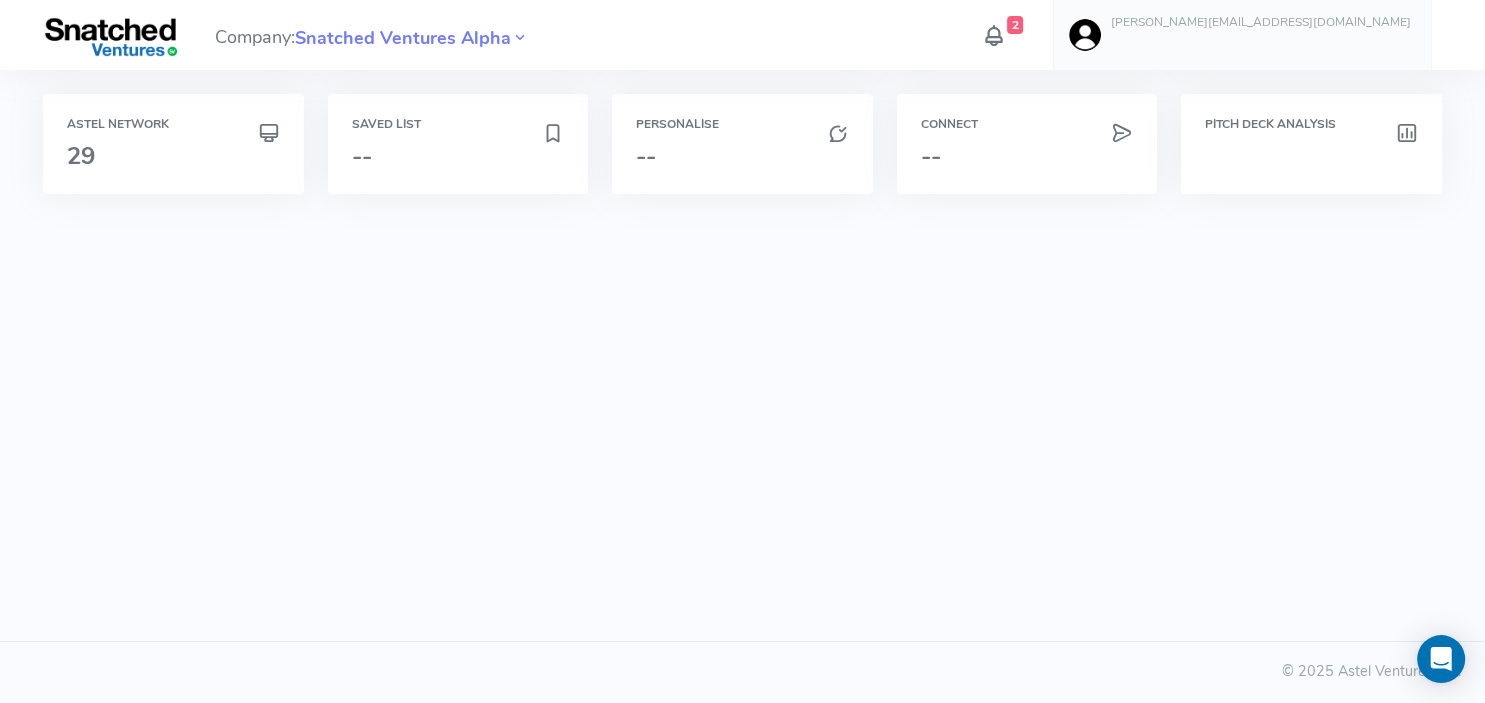 click at bounding box center [994, 35] 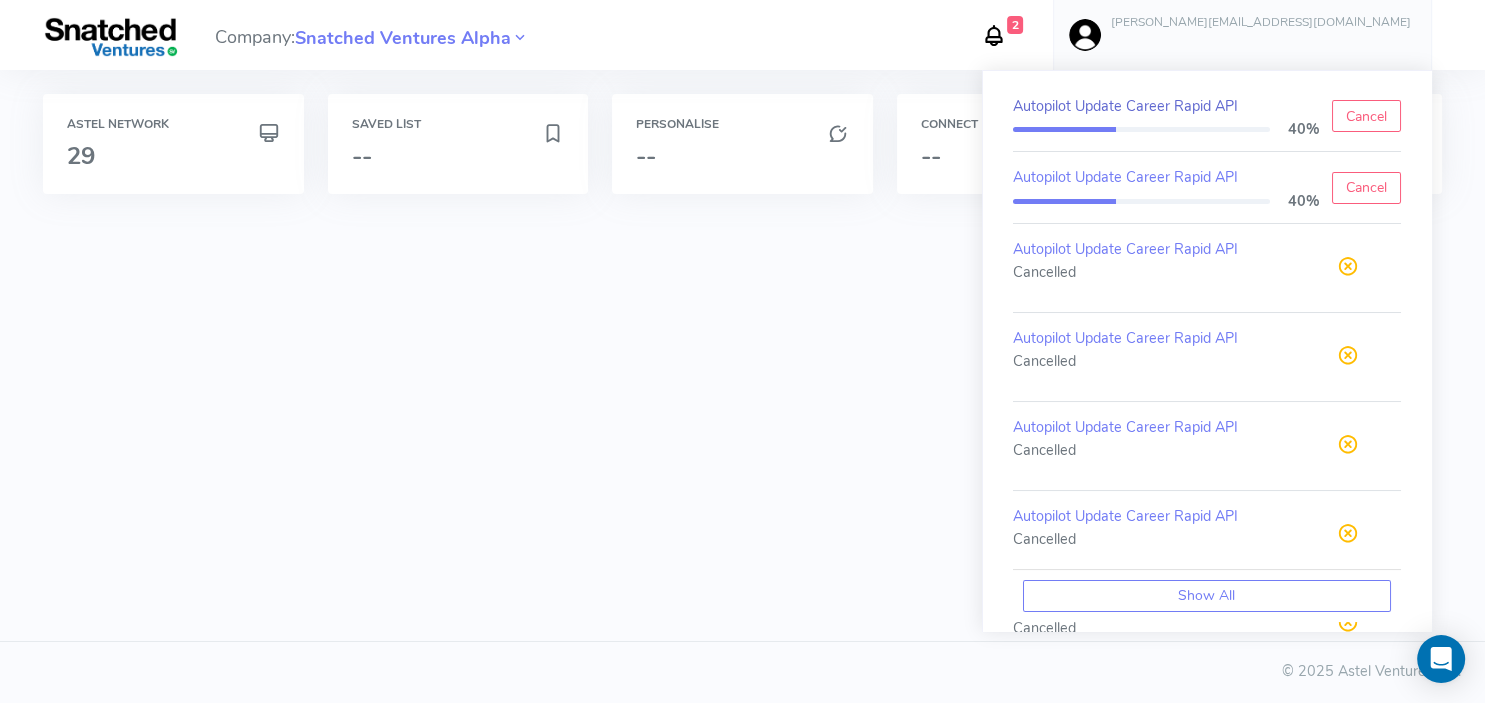 click on "Autopilot Update Career Rapid API" at bounding box center [1125, 106] 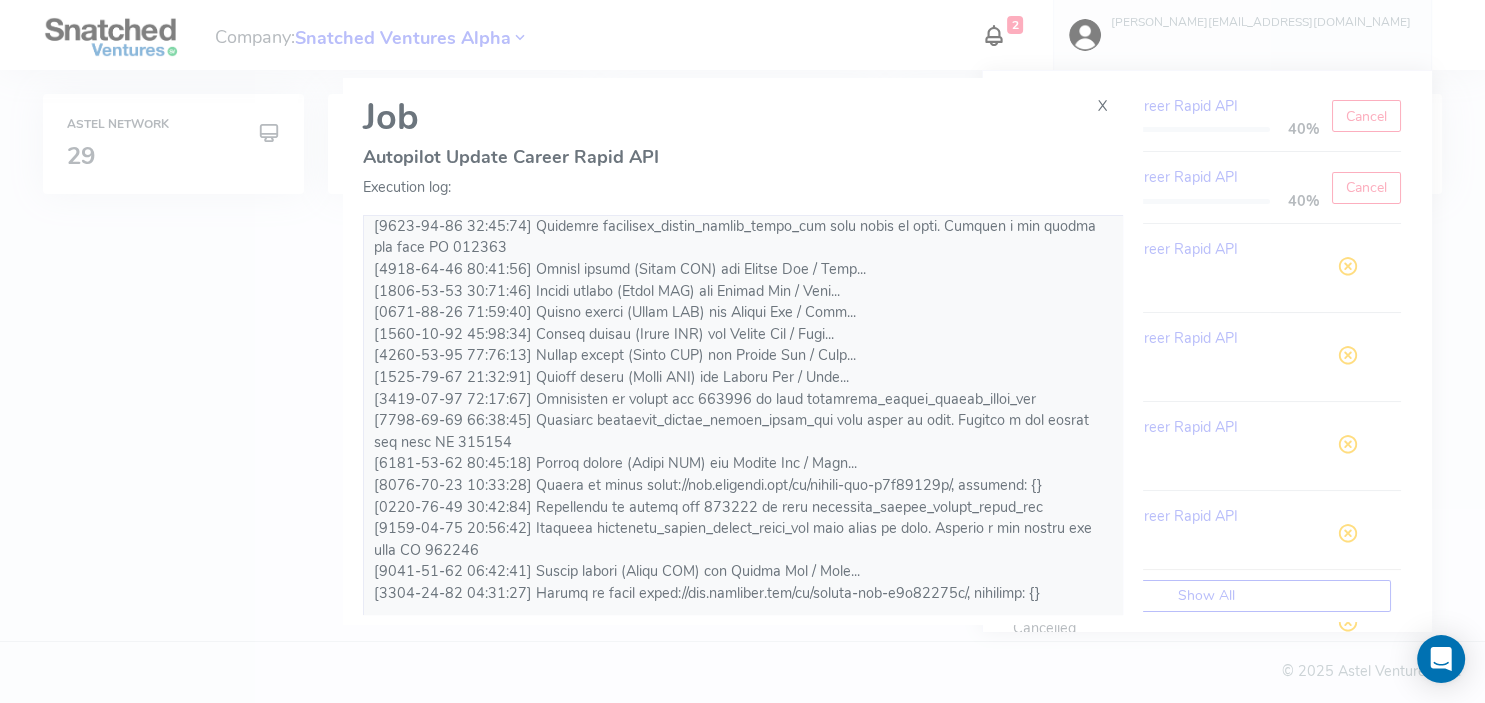 scroll, scrollTop: 0, scrollLeft: 0, axis: both 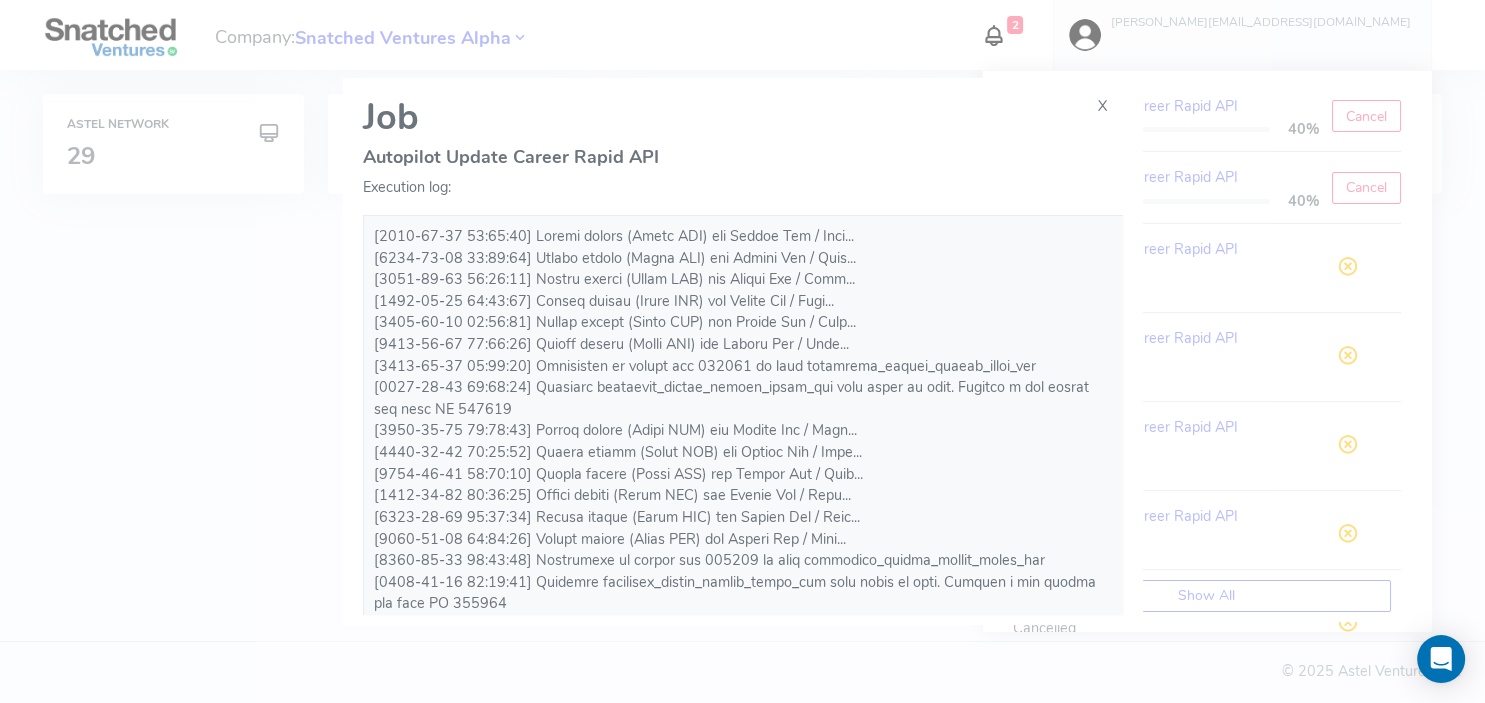 click on "X  Job Autopilot Update Career Rapid API Execution log:" at bounding box center (742, 351) 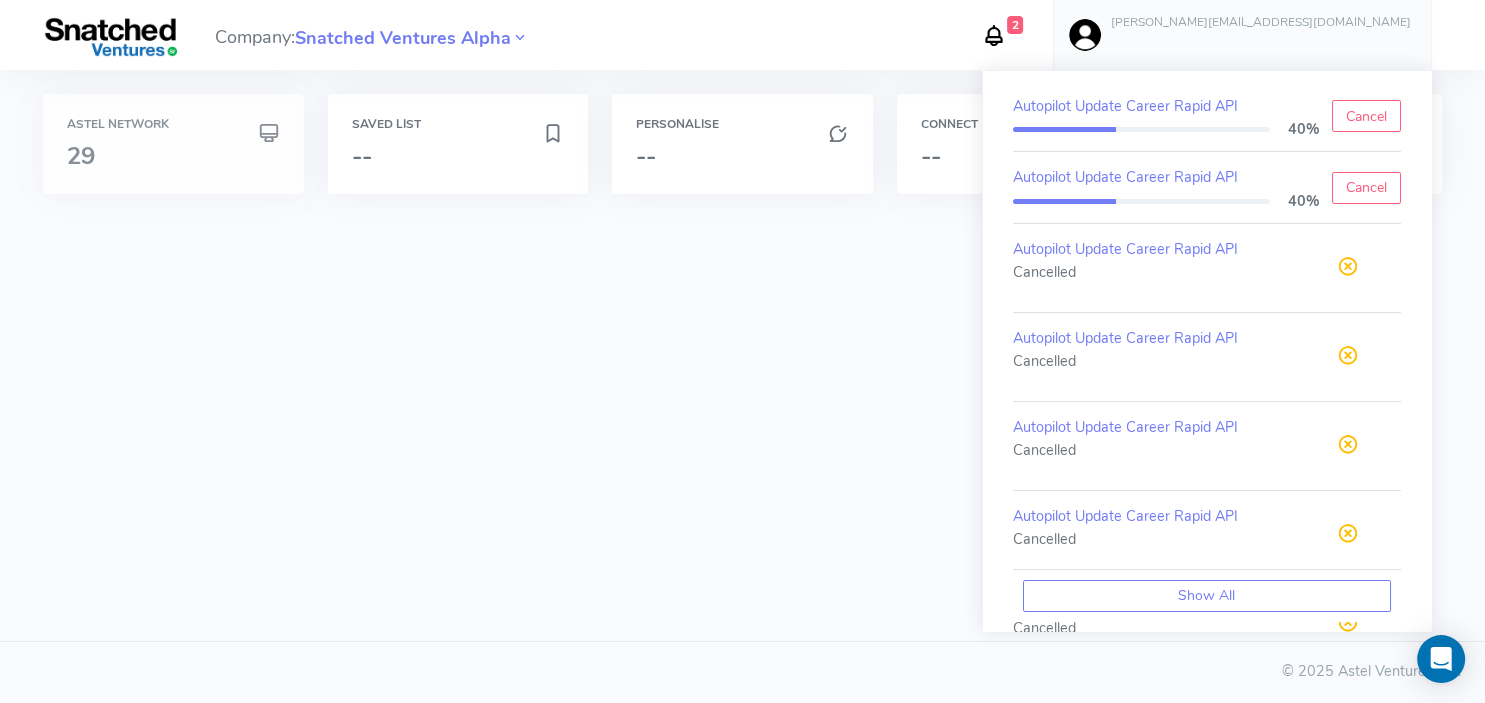 click on "29" at bounding box center (173, 156) 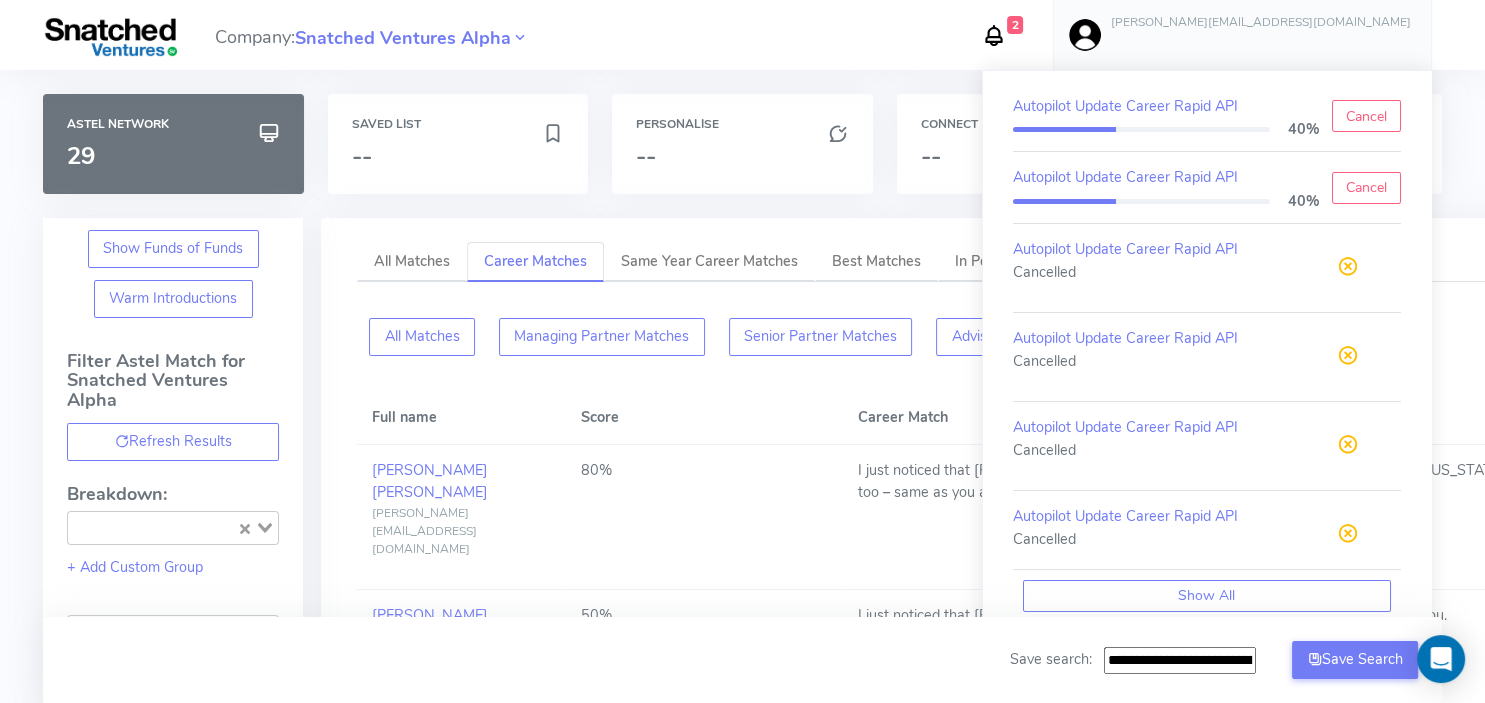 click at bounding box center (994, 35) 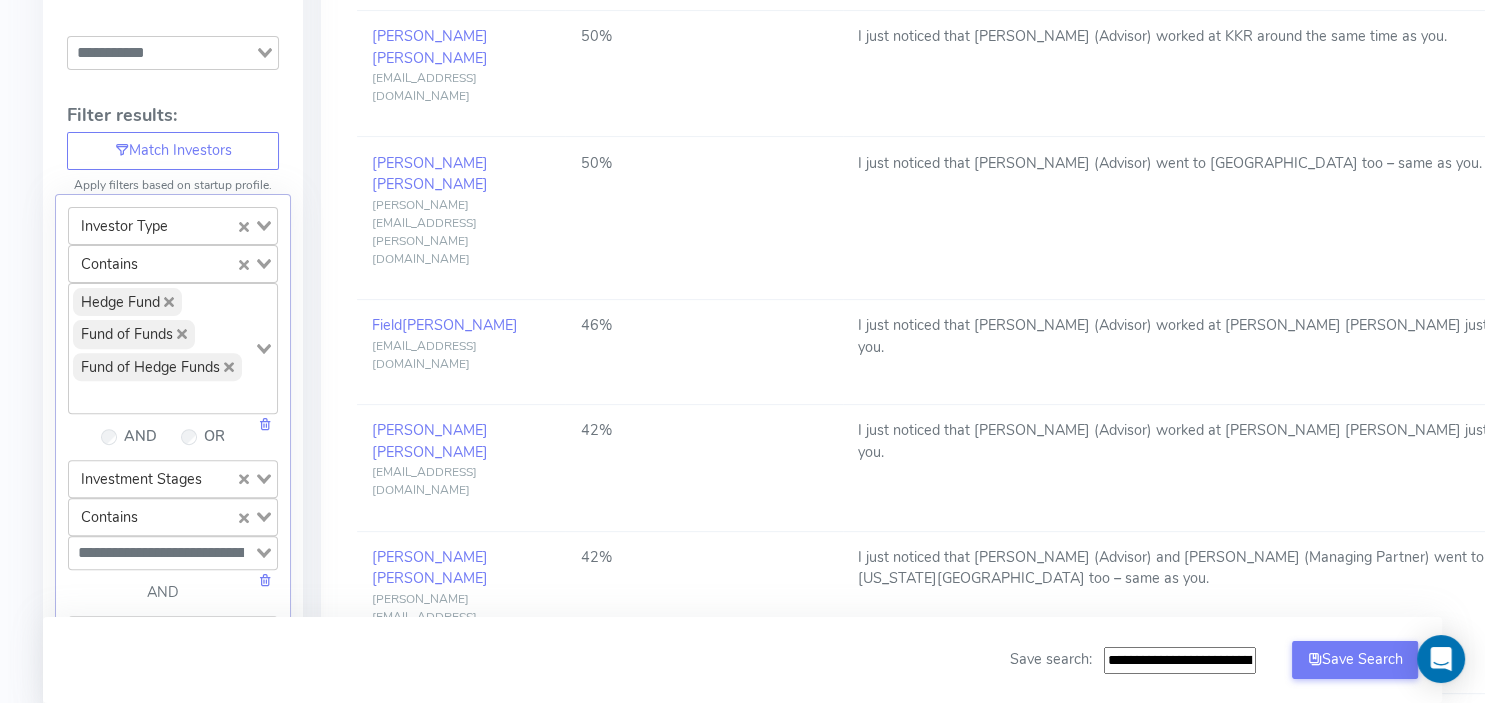scroll, scrollTop: 577, scrollLeft: 0, axis: vertical 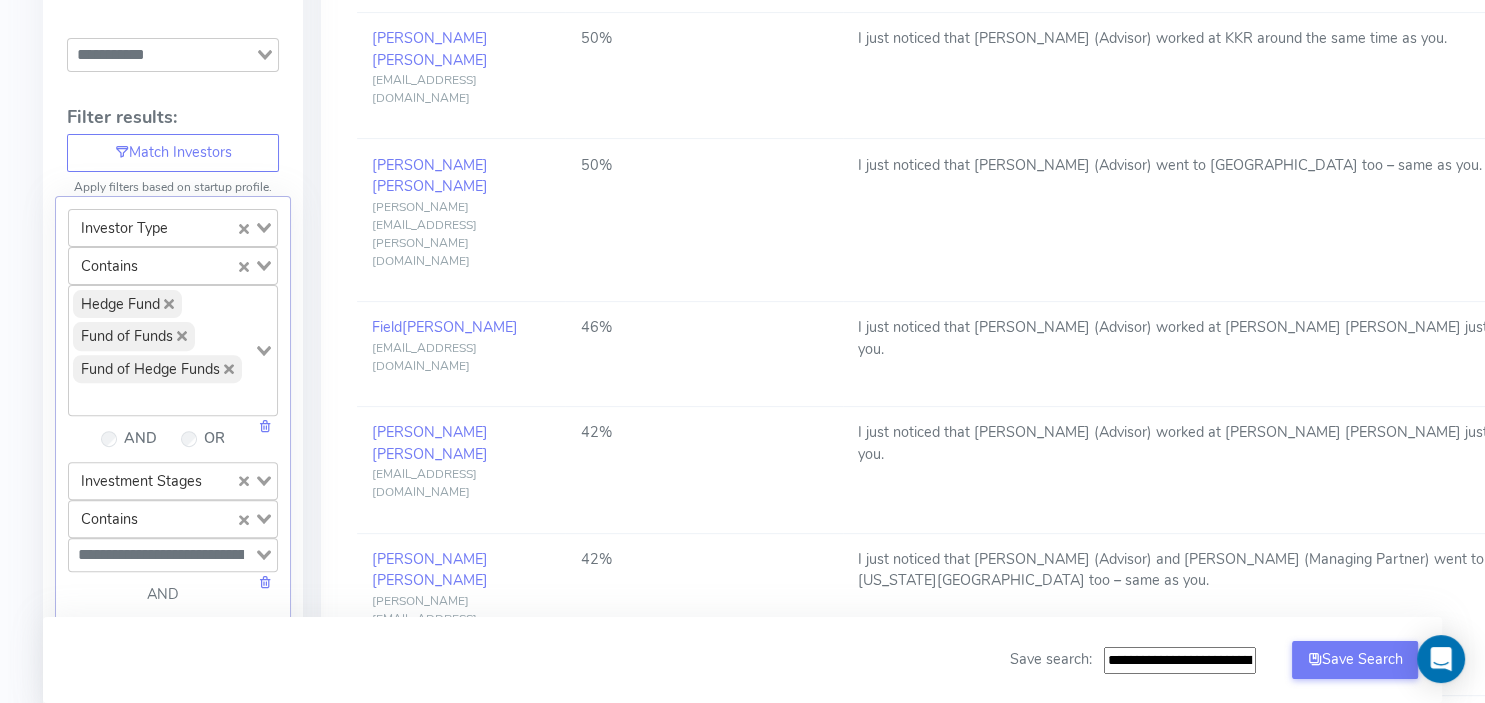 click 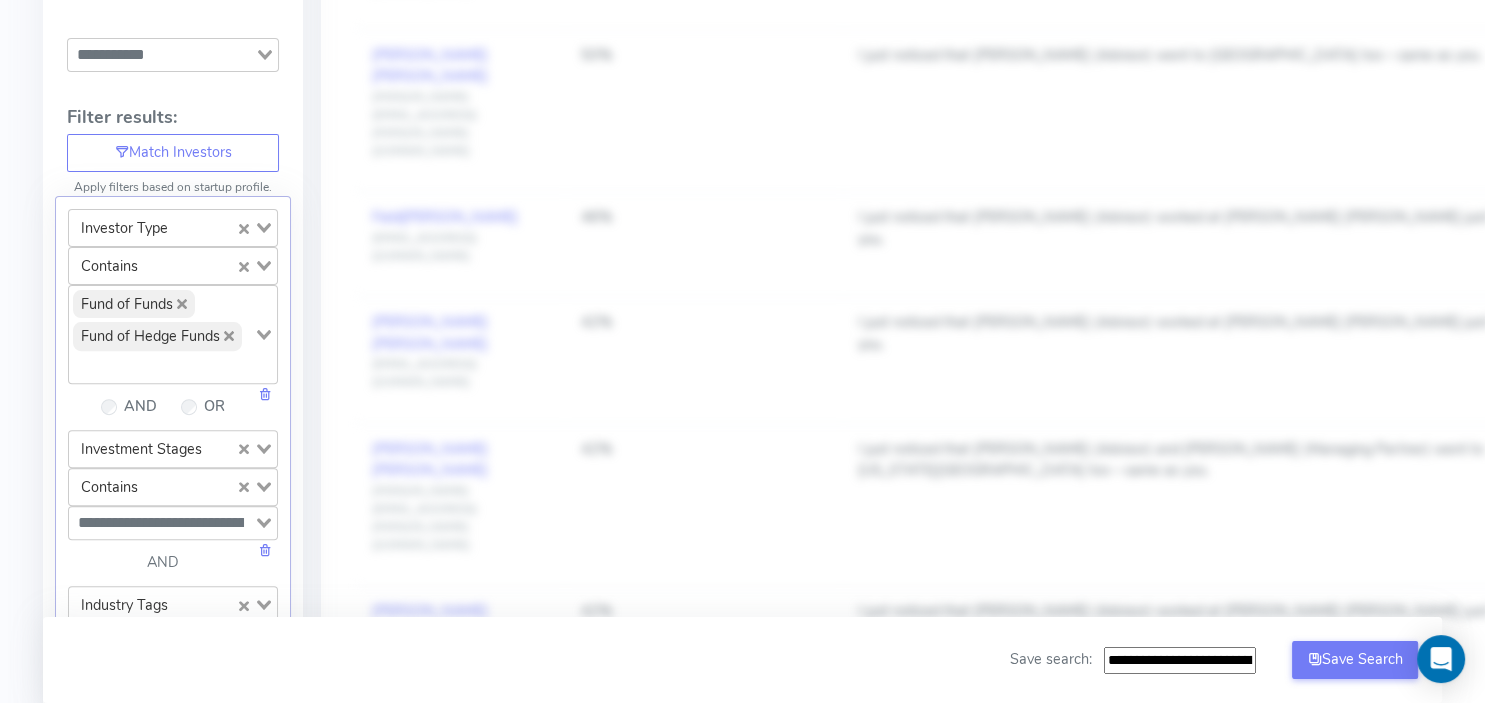 click 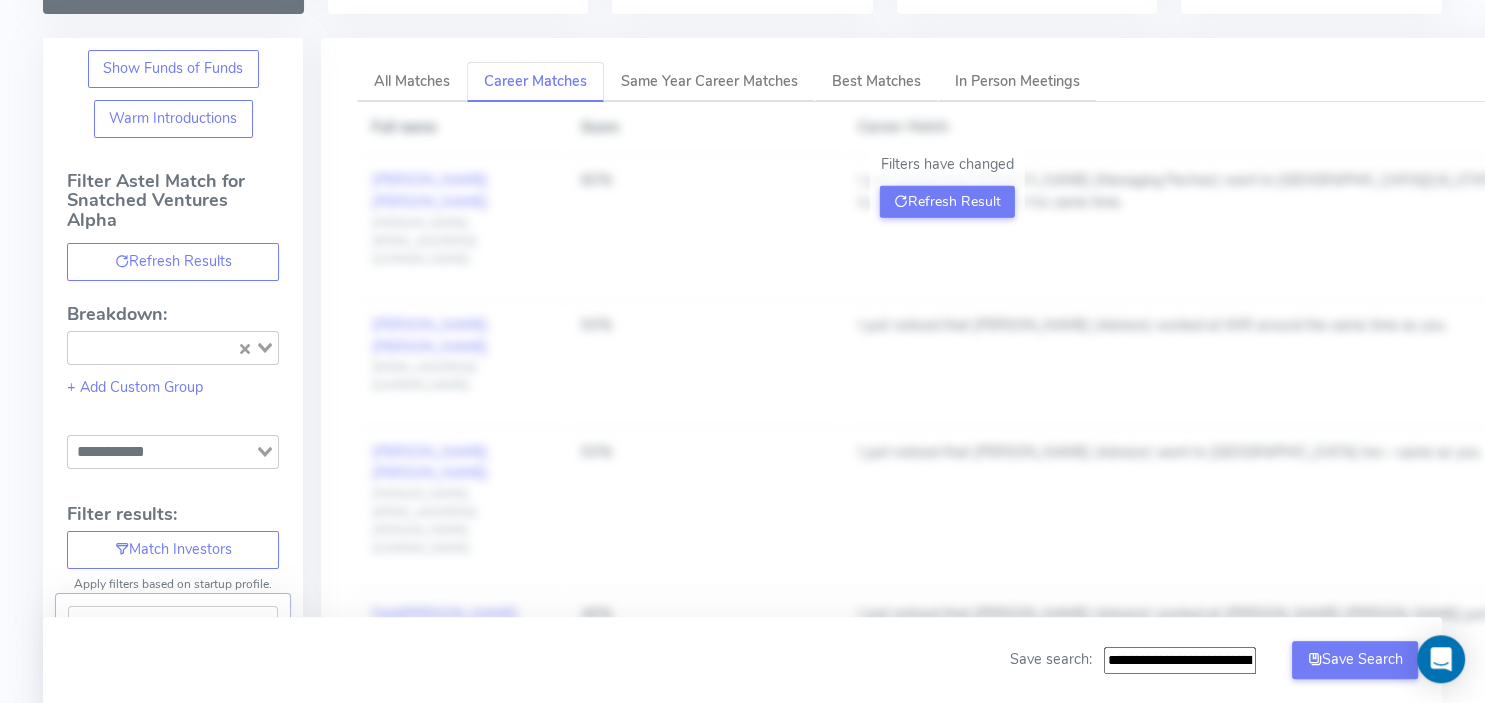 scroll, scrollTop: 162, scrollLeft: 0, axis: vertical 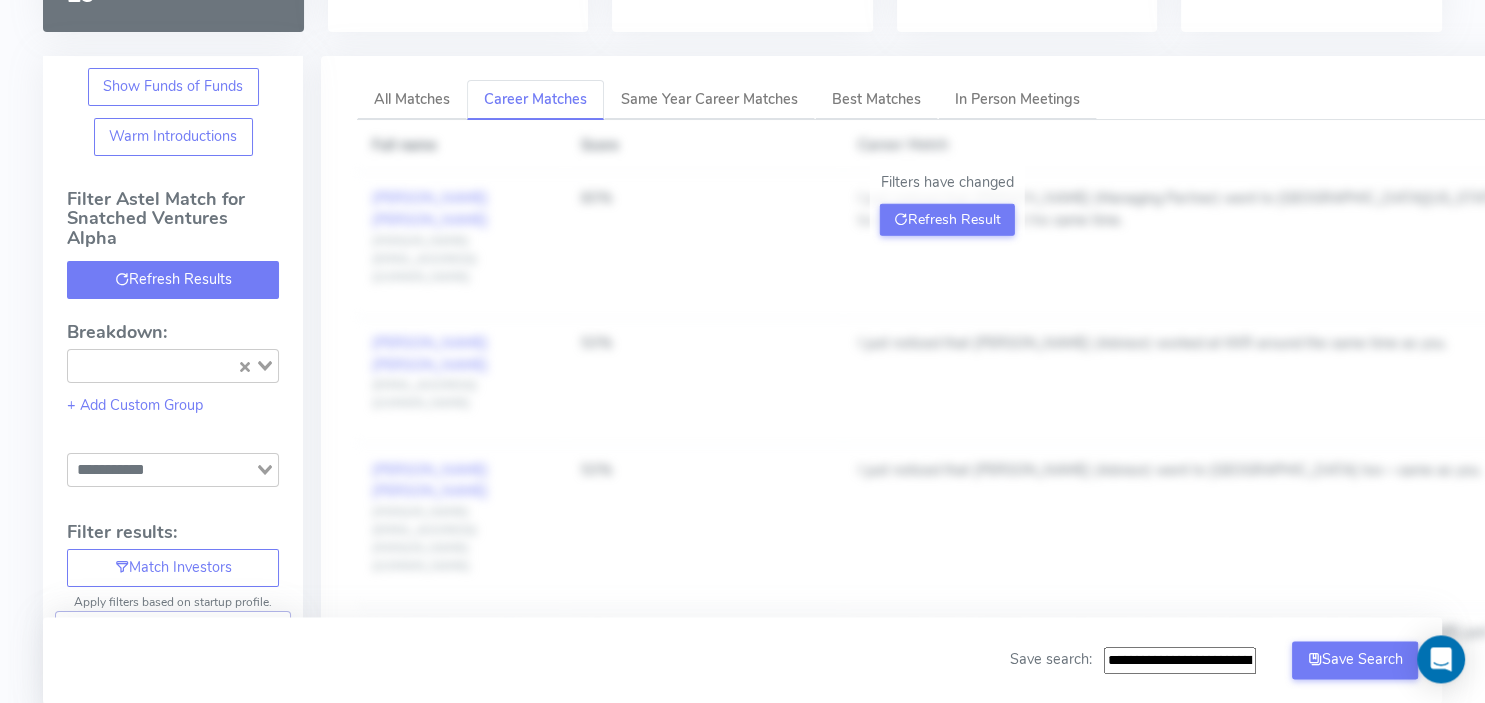 click on "Refresh Results" at bounding box center (173, 280) 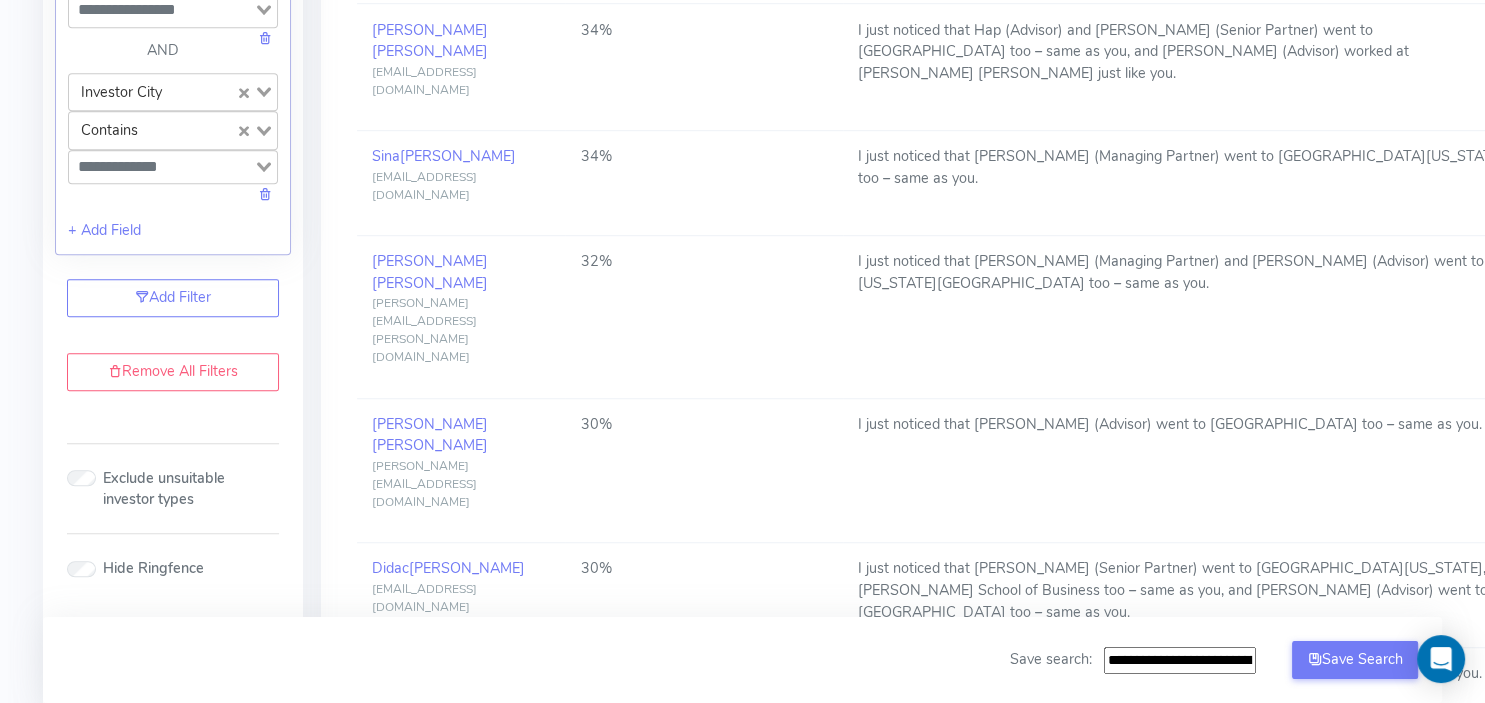 scroll, scrollTop: 1367, scrollLeft: 0, axis: vertical 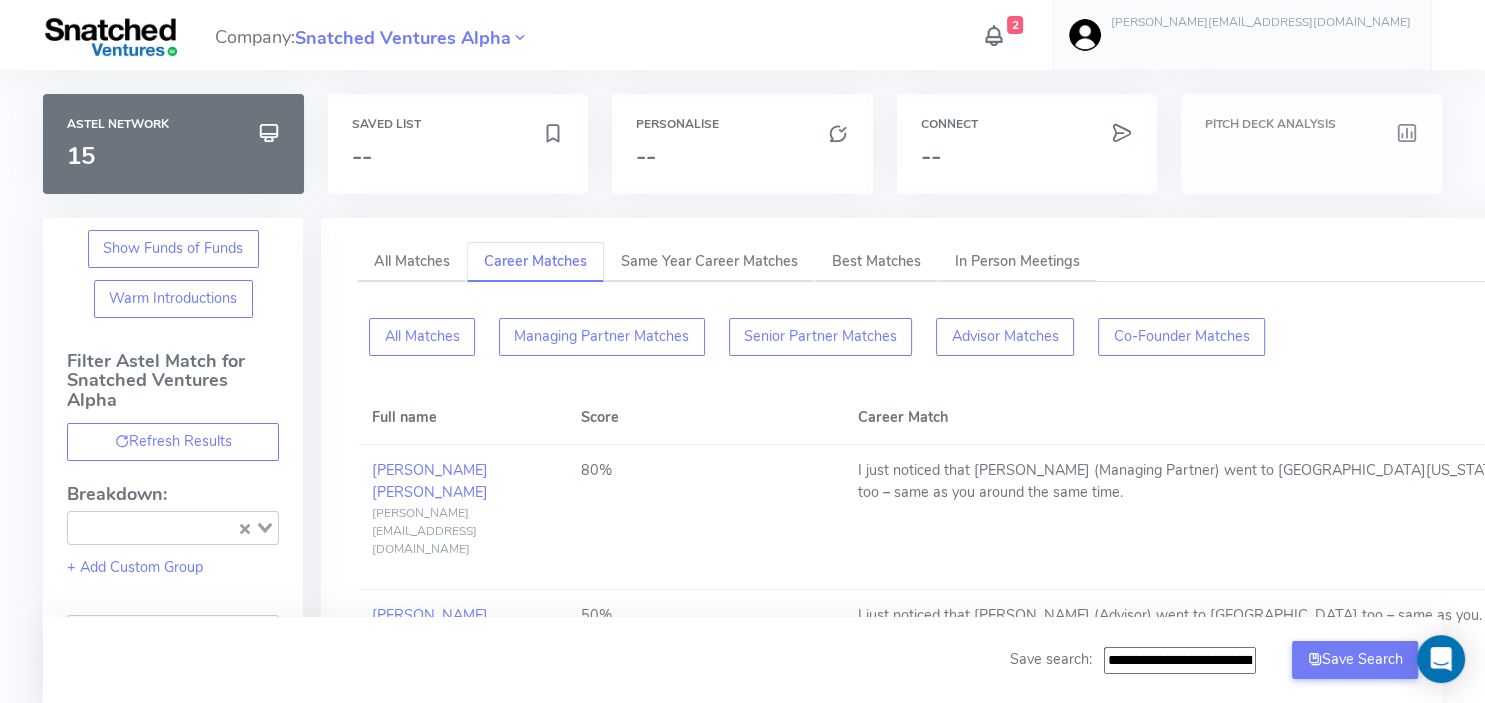 click on "Pitch Deck Analysis" at bounding box center [1311, 144] 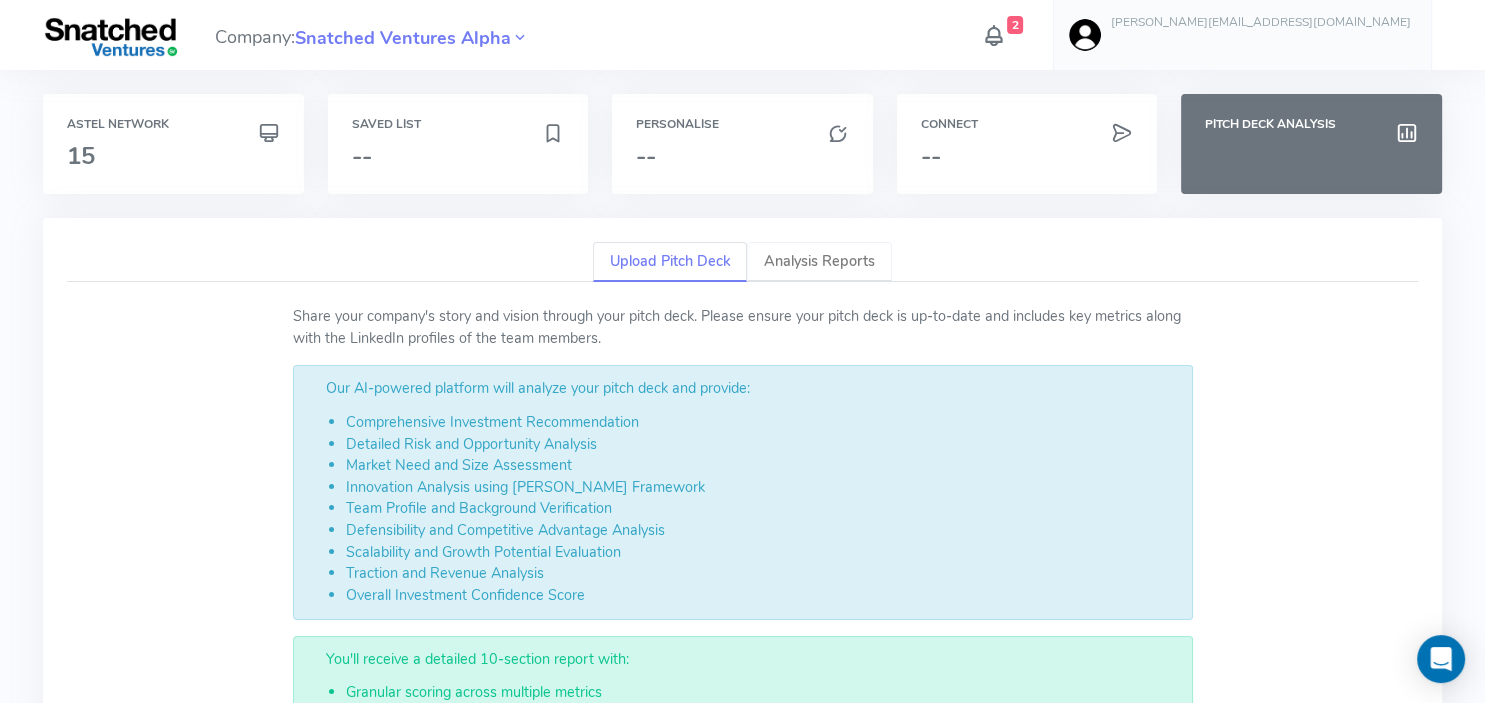 click on "Analysis Reports" at bounding box center [819, 262] 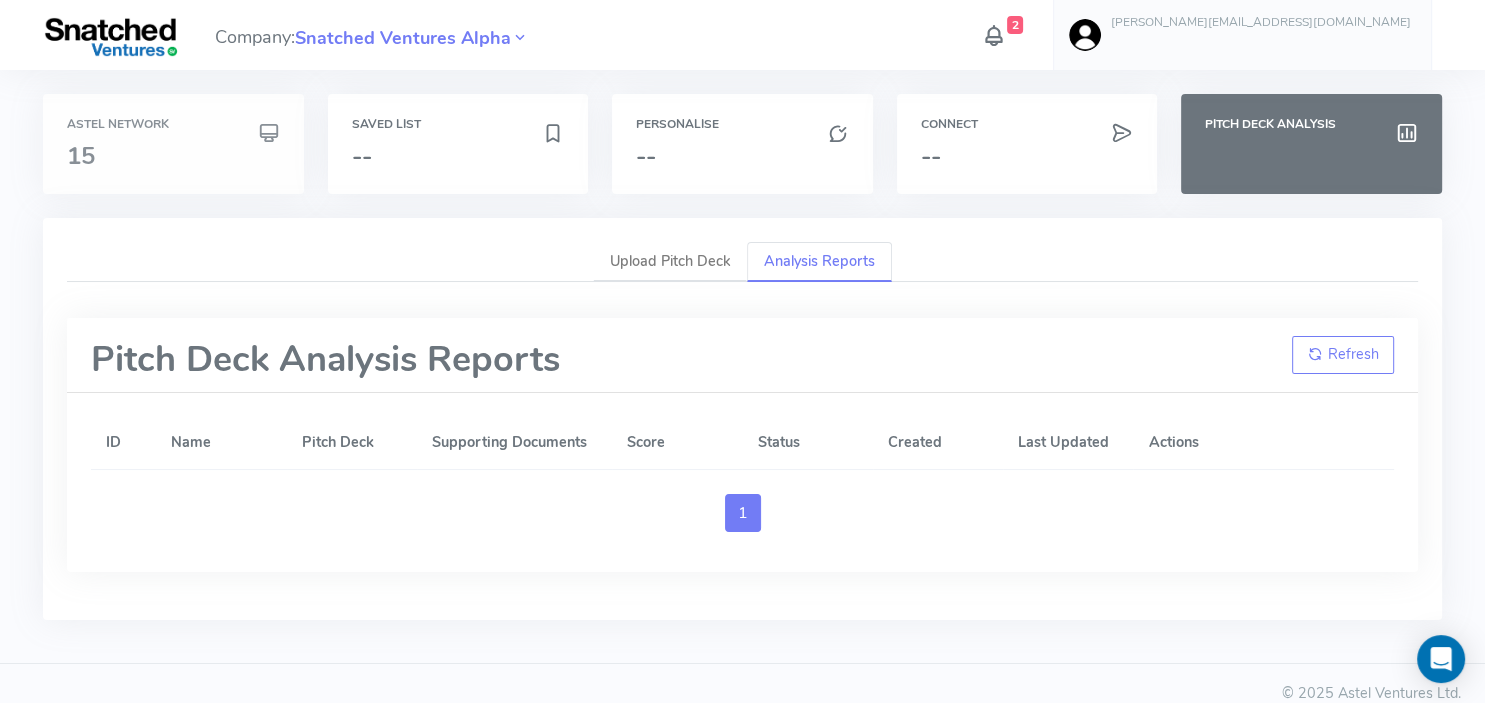 click on "15" at bounding box center (173, 156) 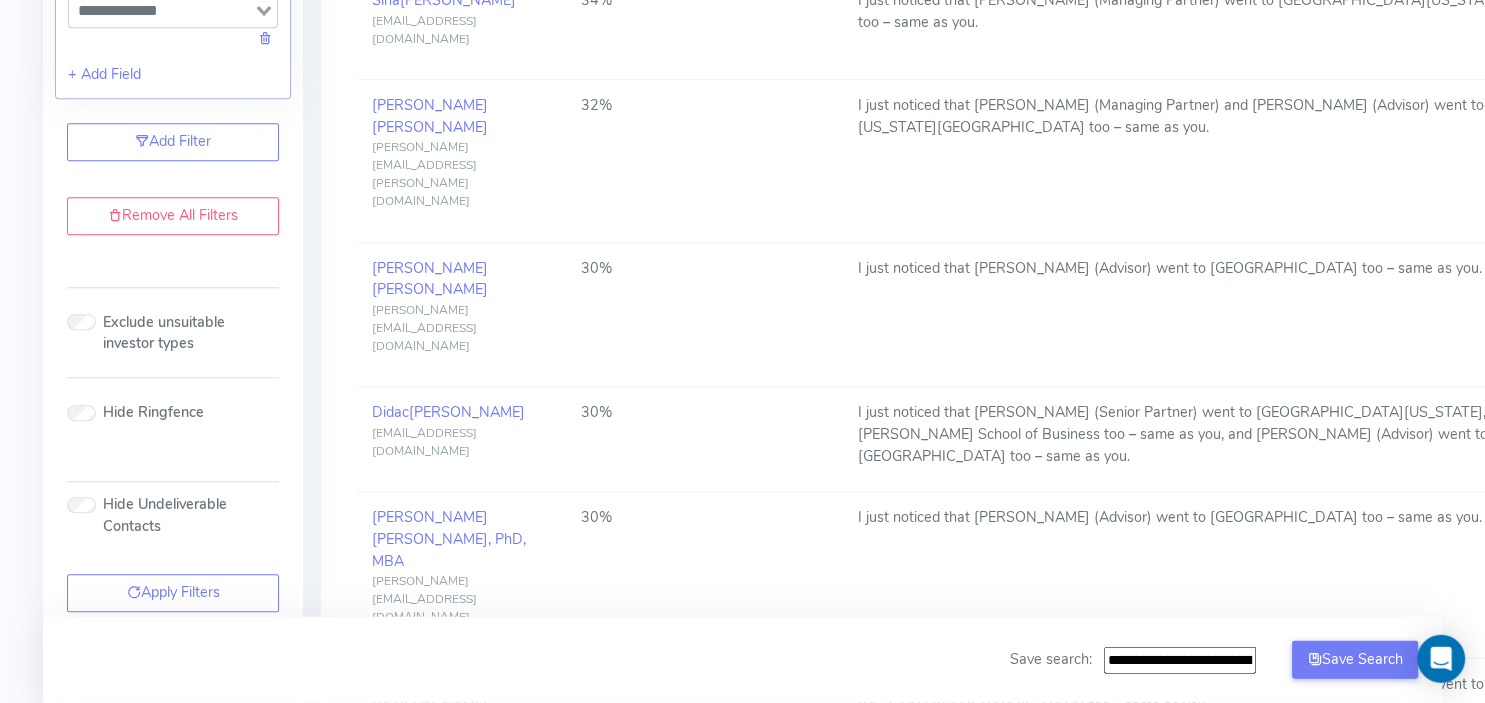 scroll, scrollTop: 1554, scrollLeft: 0, axis: vertical 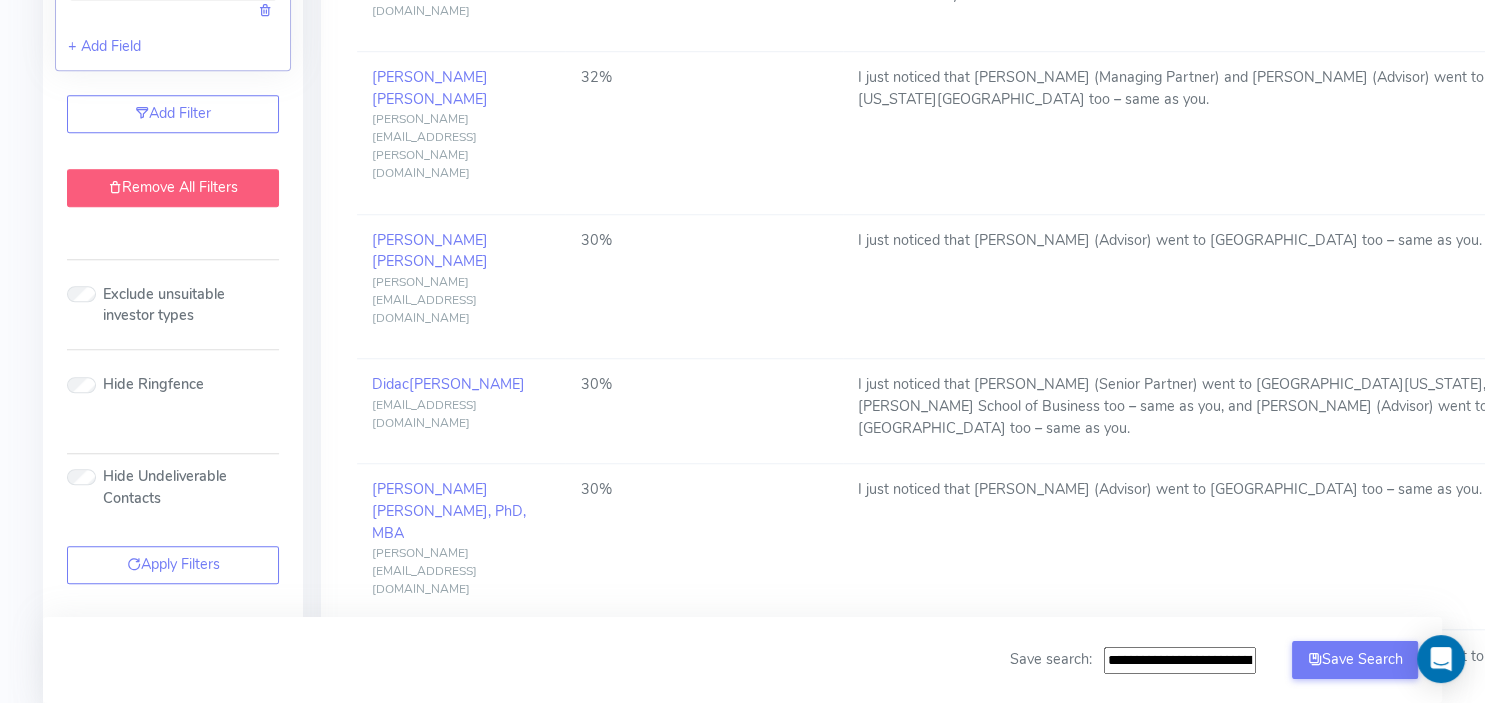 click on "Remove All Filters" at bounding box center [173, 188] 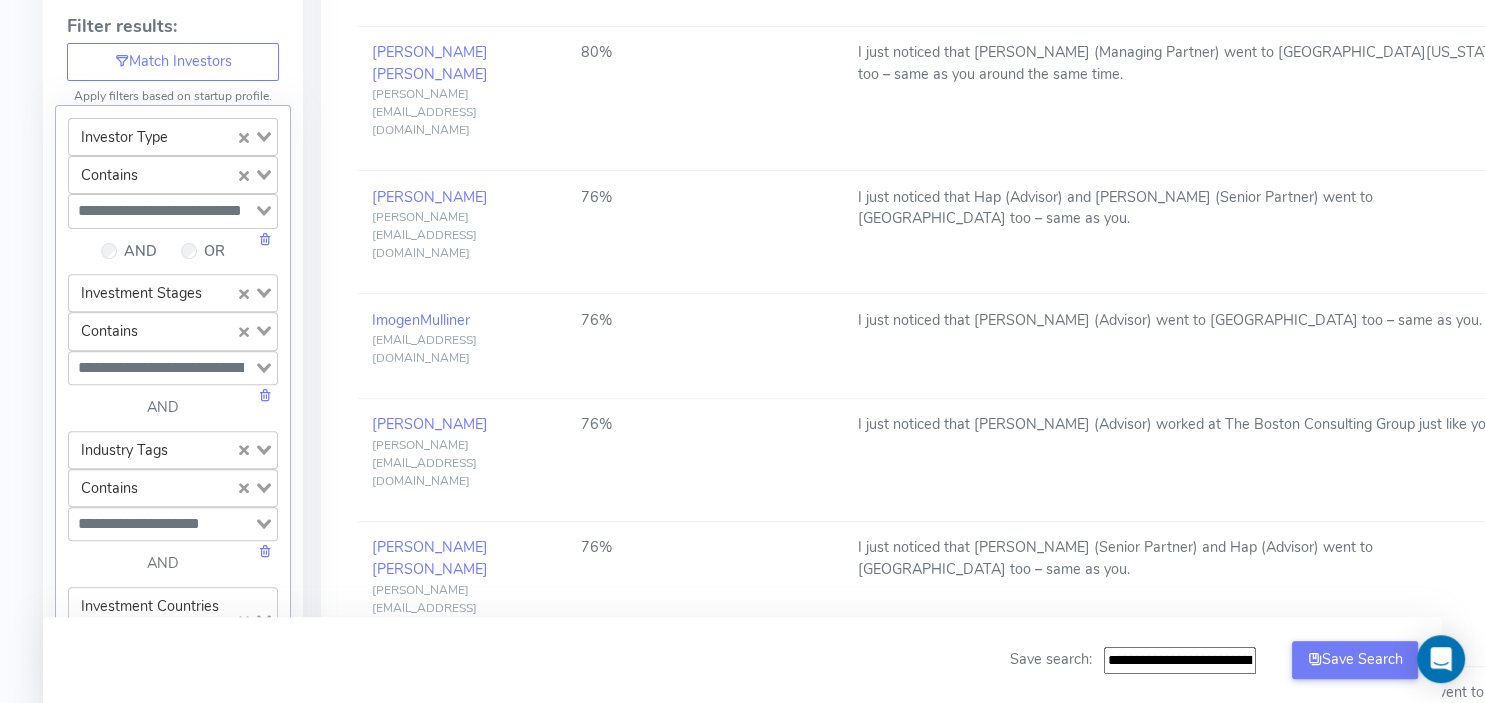 scroll, scrollTop: 667, scrollLeft: 0, axis: vertical 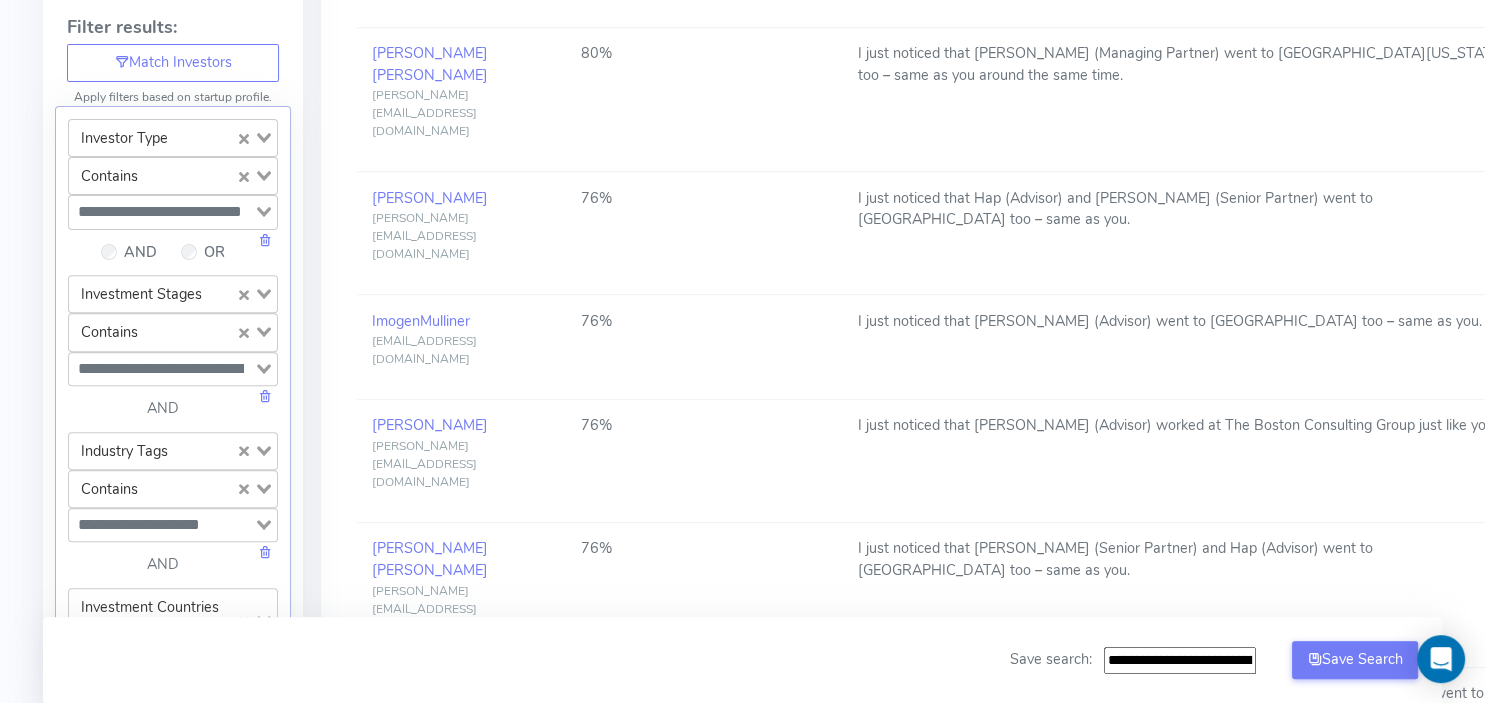 click on "Investor Type" at bounding box center (152, 136) 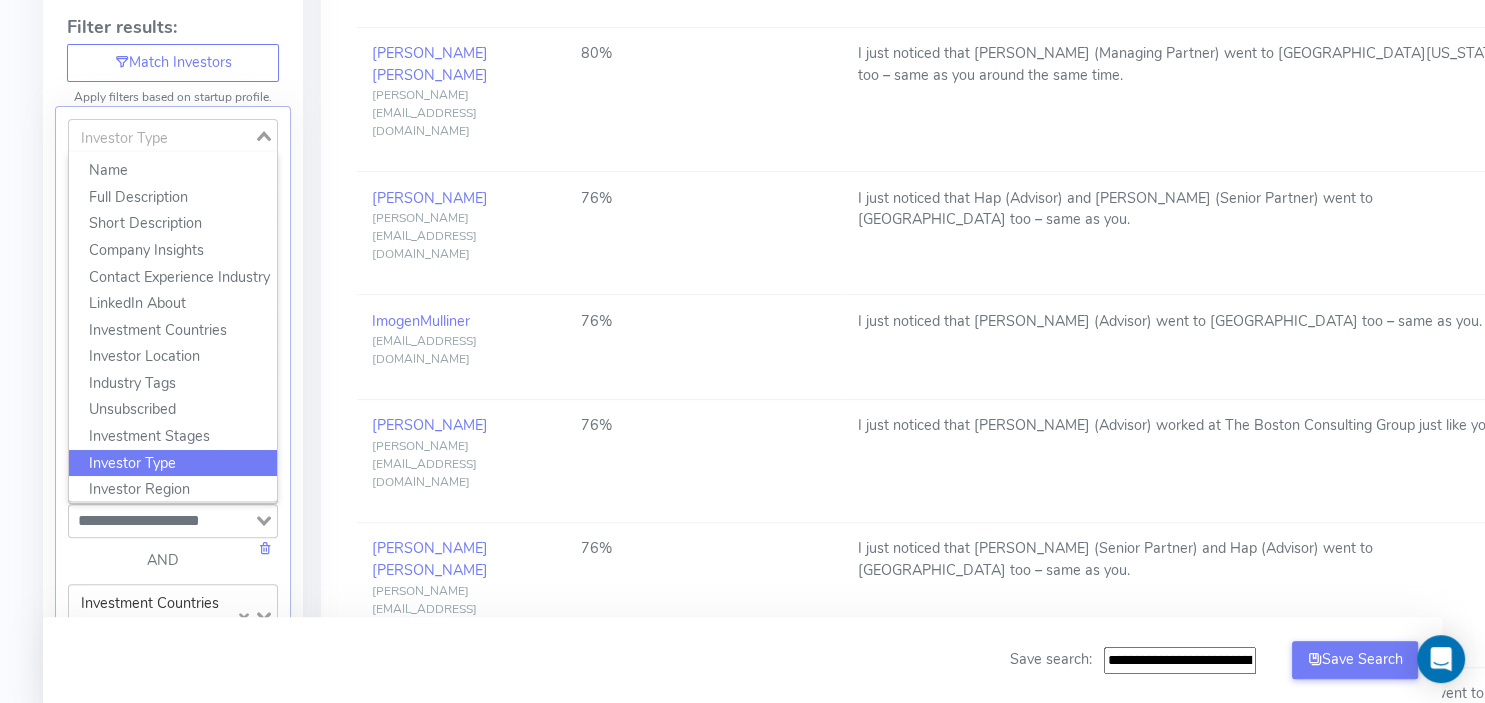 click 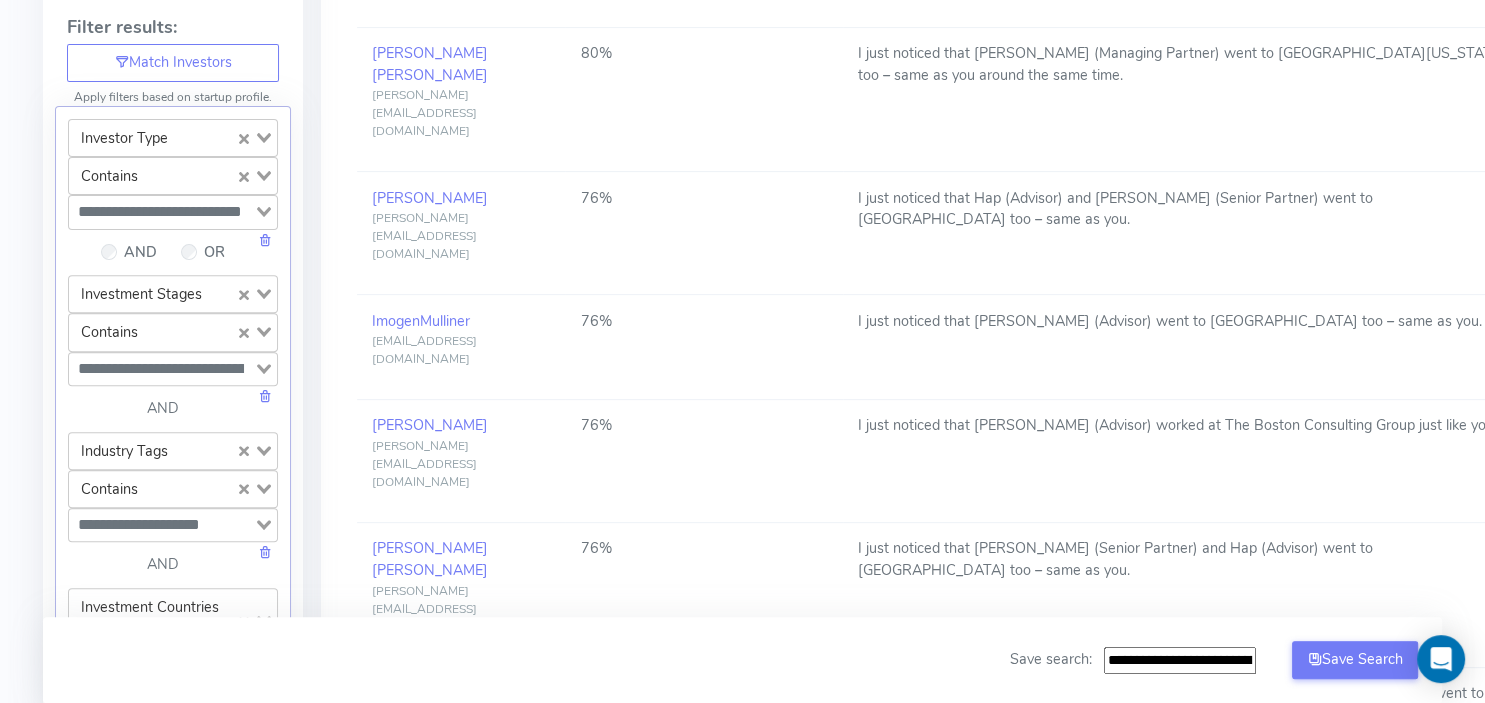 click on "Filter Astel Match for Snatched Ventures Alpha  Refresh Results  Breakdown: Loading... + Add Custom Group Loading... Filter results:  Match Investors  Apply filters based on startup profile. Investor Type Loading... Name Full Description Short Description Company Insights Contact Experience Industry LinkedIn About Investment Countries Investor Location Industry Tags Unsubscribed Investment Stages Investor Type Investor Region Contact First Name Contact Last Name Contact Email Contact City Team Distance (km) Contact Deliverable Contact Unsubscribed Contact Type Website Investment Sectors Investor Location Preferences Investor City Investment Partners Location Profile Link Preferred Investor Region Profitable Preferred Lead Invest In House Technology Strategic Value Revenue Preference Number of Investments Number of Exits Number of Active Investments Number of Diversity Investments Assets Under Management Historic Investments Preferred Runway Valuation Multiple Keyword Search Social Media Search Startups  AND" at bounding box center (173, 600) 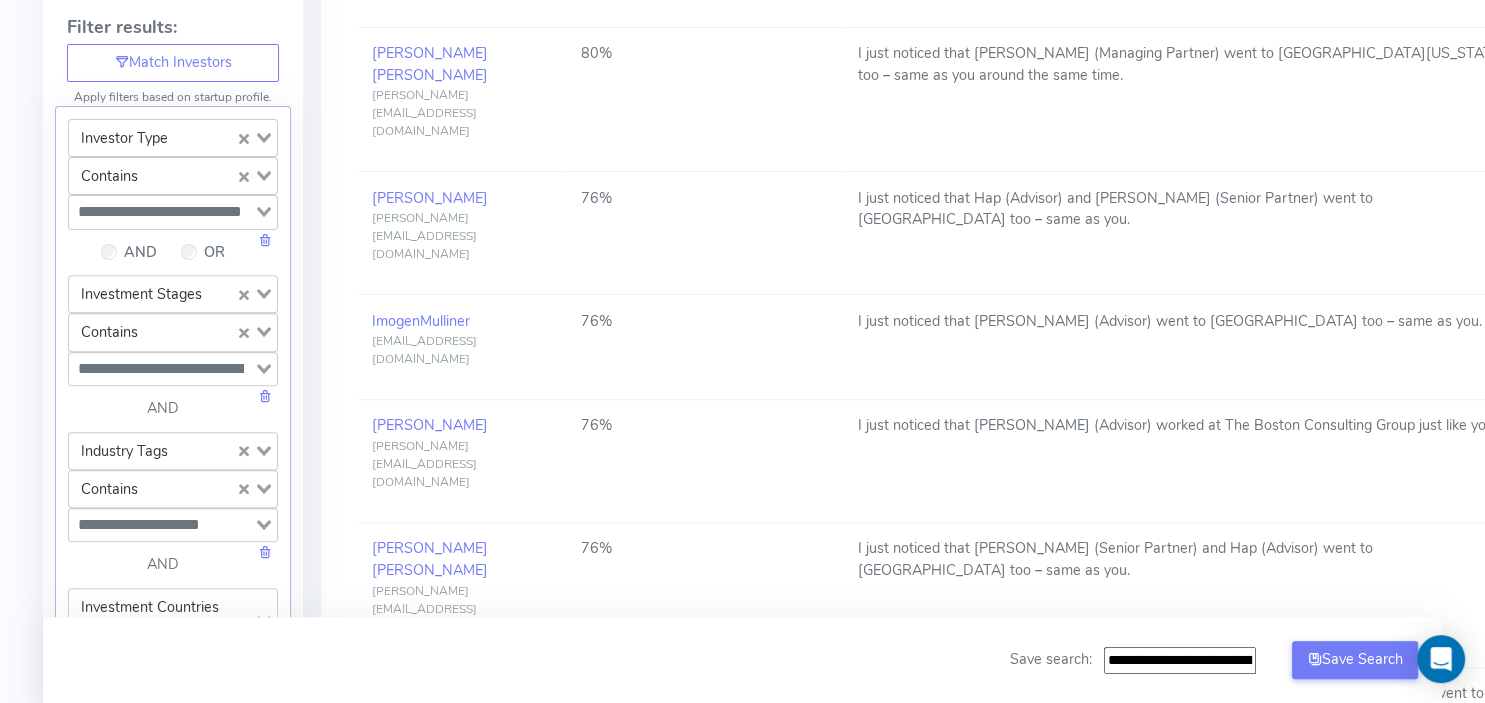 click 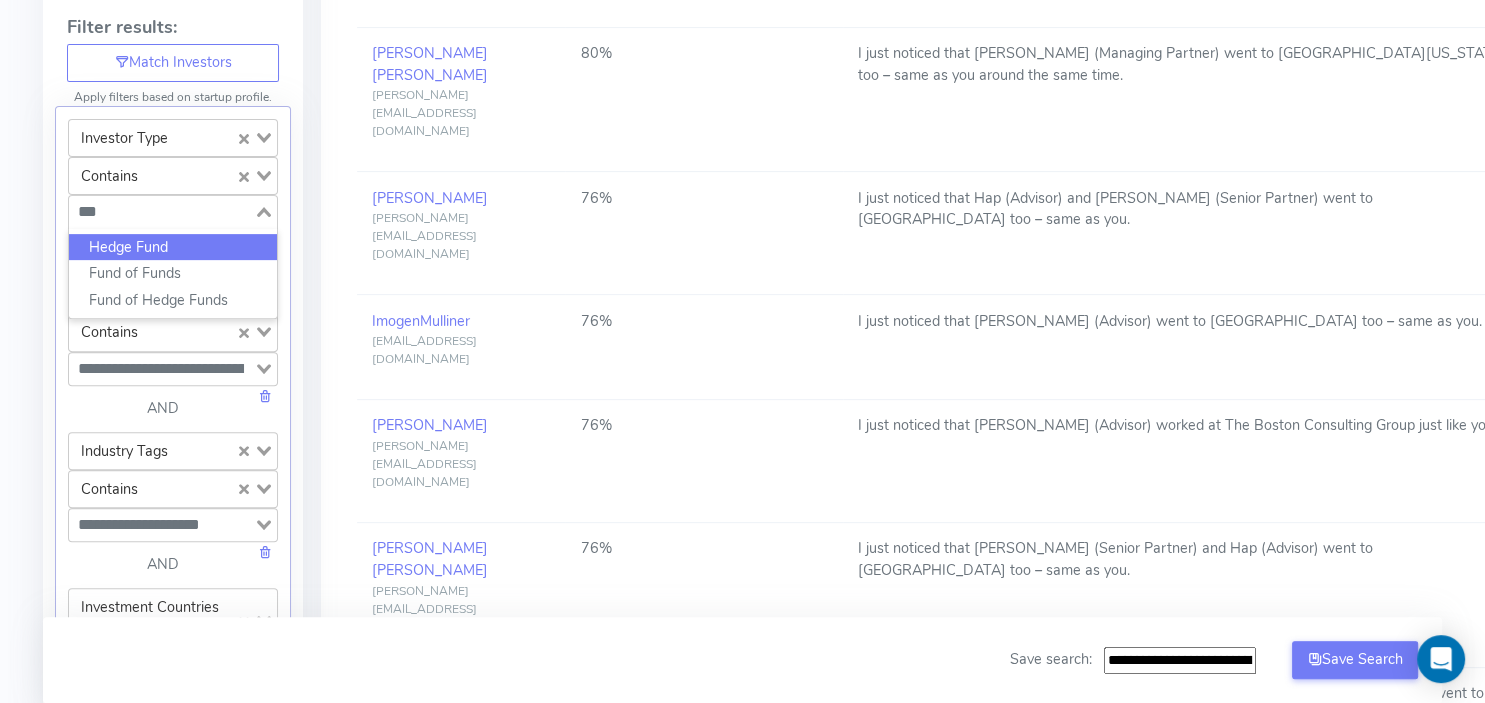 type on "****" 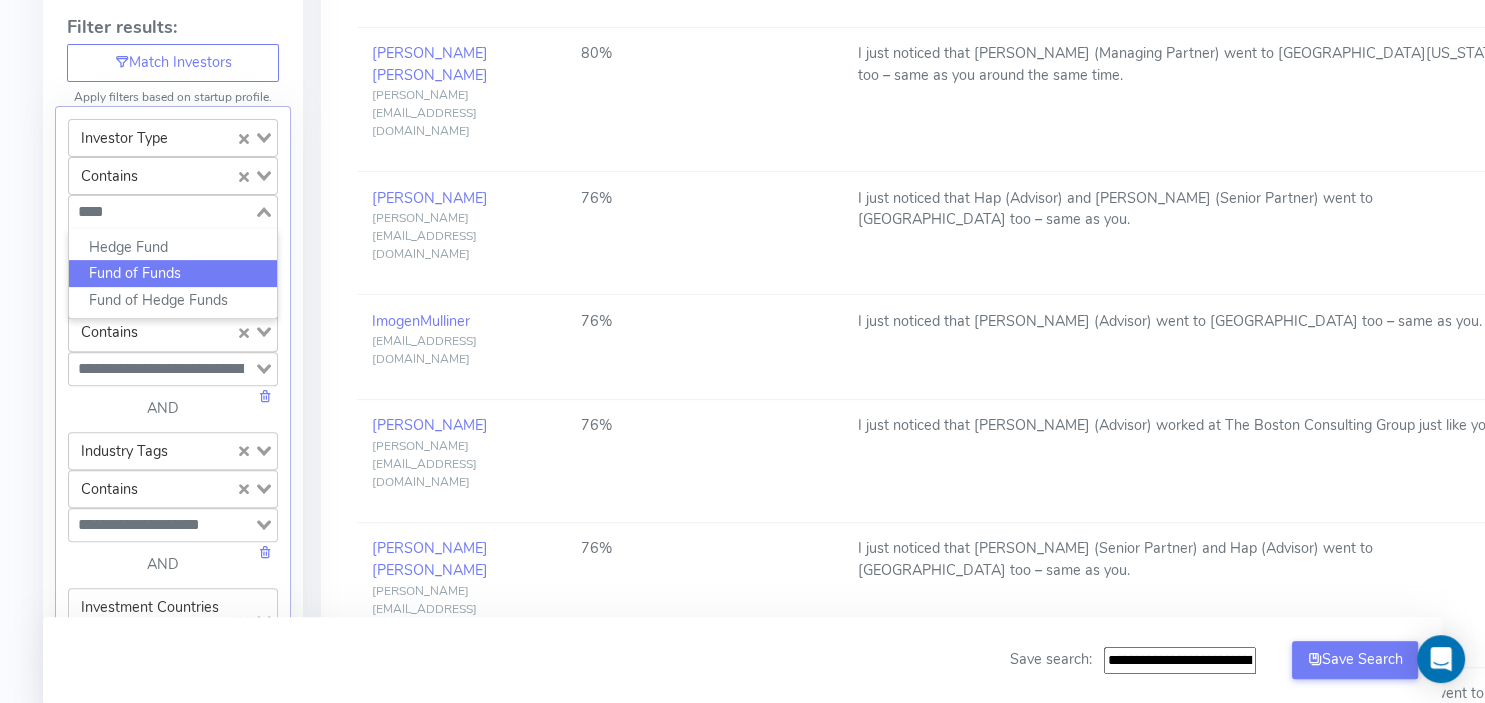 click on "Fund of Funds" 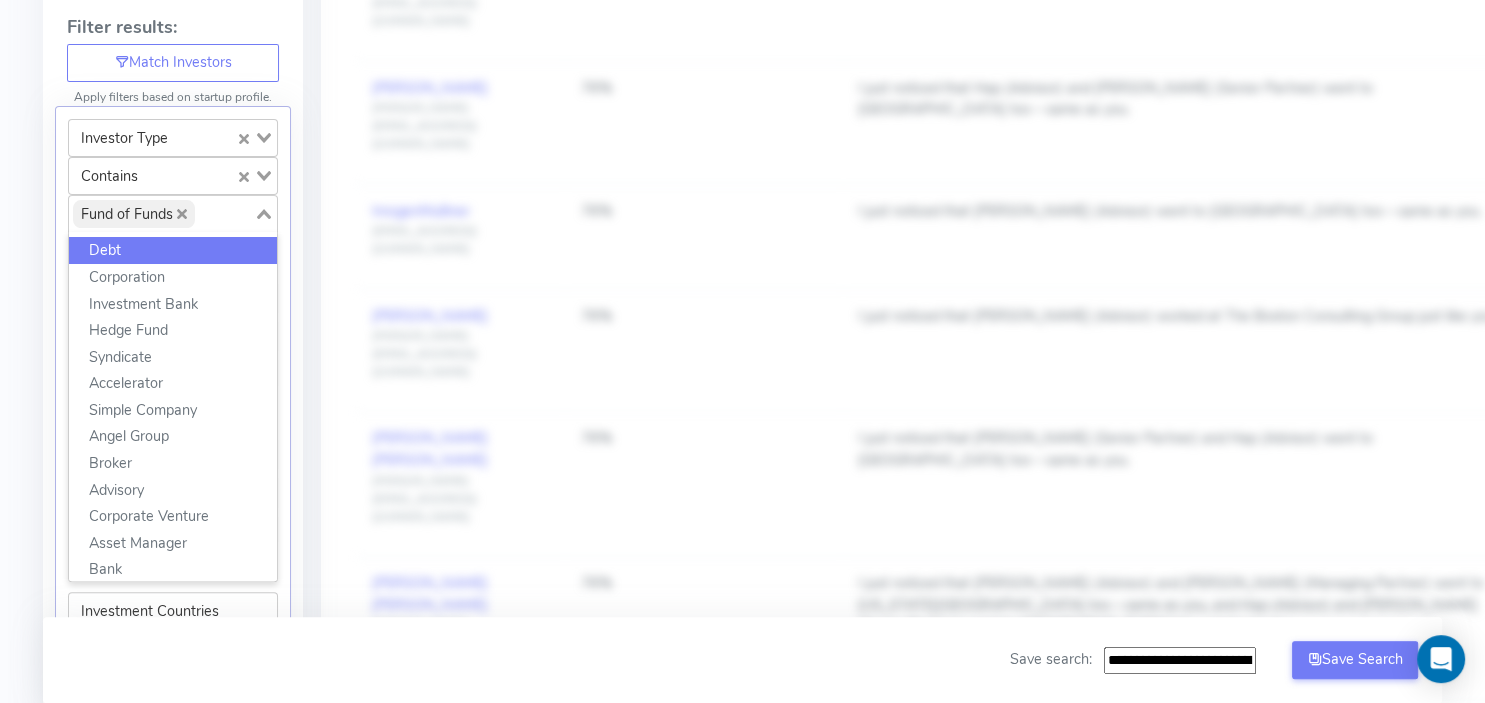 click on "All Matches Career Matches Same Year Career Matches Best Matches In Person Meetings Filters have changed  Refresh Result   Full name   Score   Career Match  Aman  Verjee aman@practicalvc.com 86% I just noticed that Alessandro (Senior Partner) and Hap (Advisor) went to Stanford University too – same as you around the same time. Arpan  Ajmera arpan@vufund.vc 80% I just noticed that Alessandro (Senior Partner) worked at VU Venture Partners around the same time as you. Jared  Johnson jared@numetacapital.com 80% I just noticed that Kevin (Managing Partner) went to University of California, Berkeley too – same as you around the same time. Charles  charles@flybridge.com 76% I just noticed that Hap (Advisor) and Alessandro (Senior Partner) went to Stanford University too – same as you. Imogen  Mulliner imogen@sapphireventures.com 76% I just noticed that Nate (Advisor) went to University of Cambridge too – same as you. Jeff  jeff@flybridge.com 76% Jennifer  Vancini jennifer@mighty.capital 76% Peter  Rosenthal" at bounding box center [939, 952] 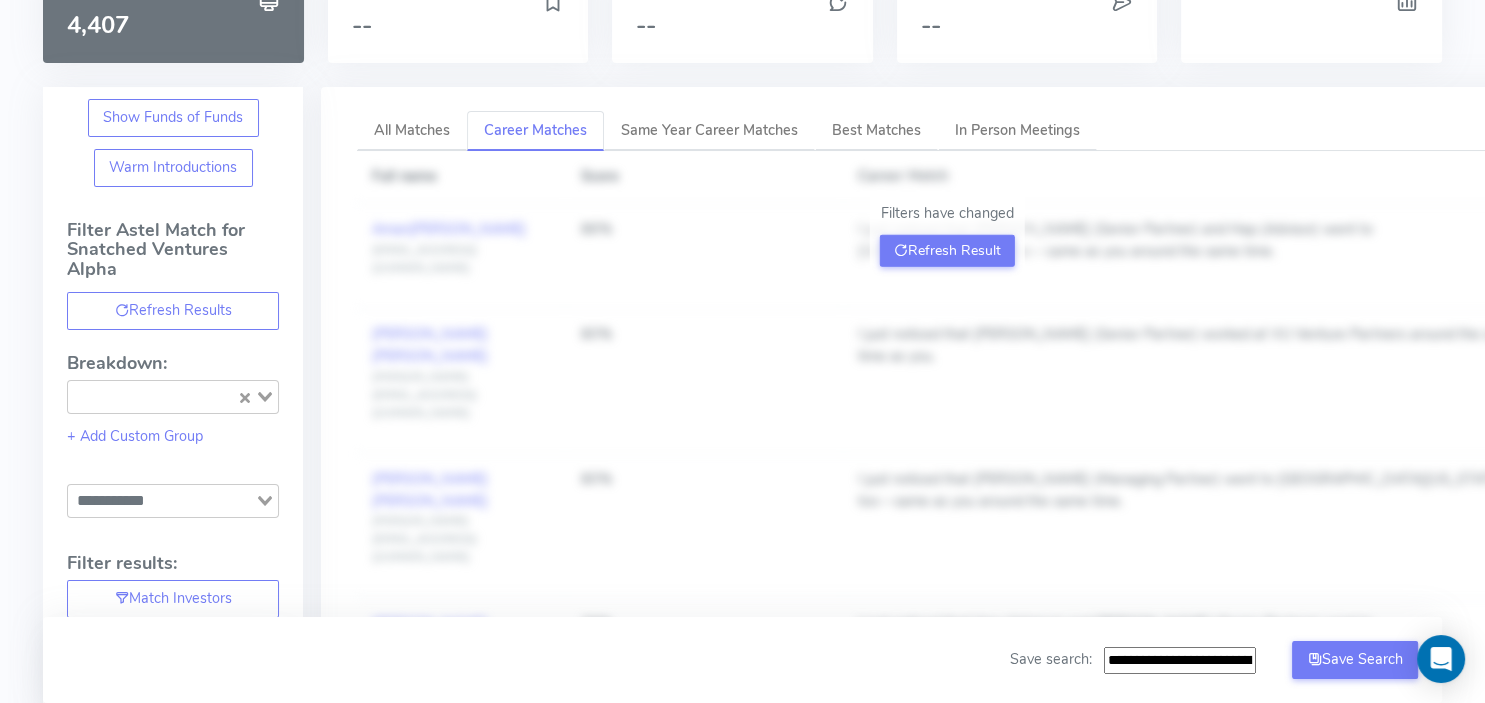 scroll, scrollTop: 130, scrollLeft: 0, axis: vertical 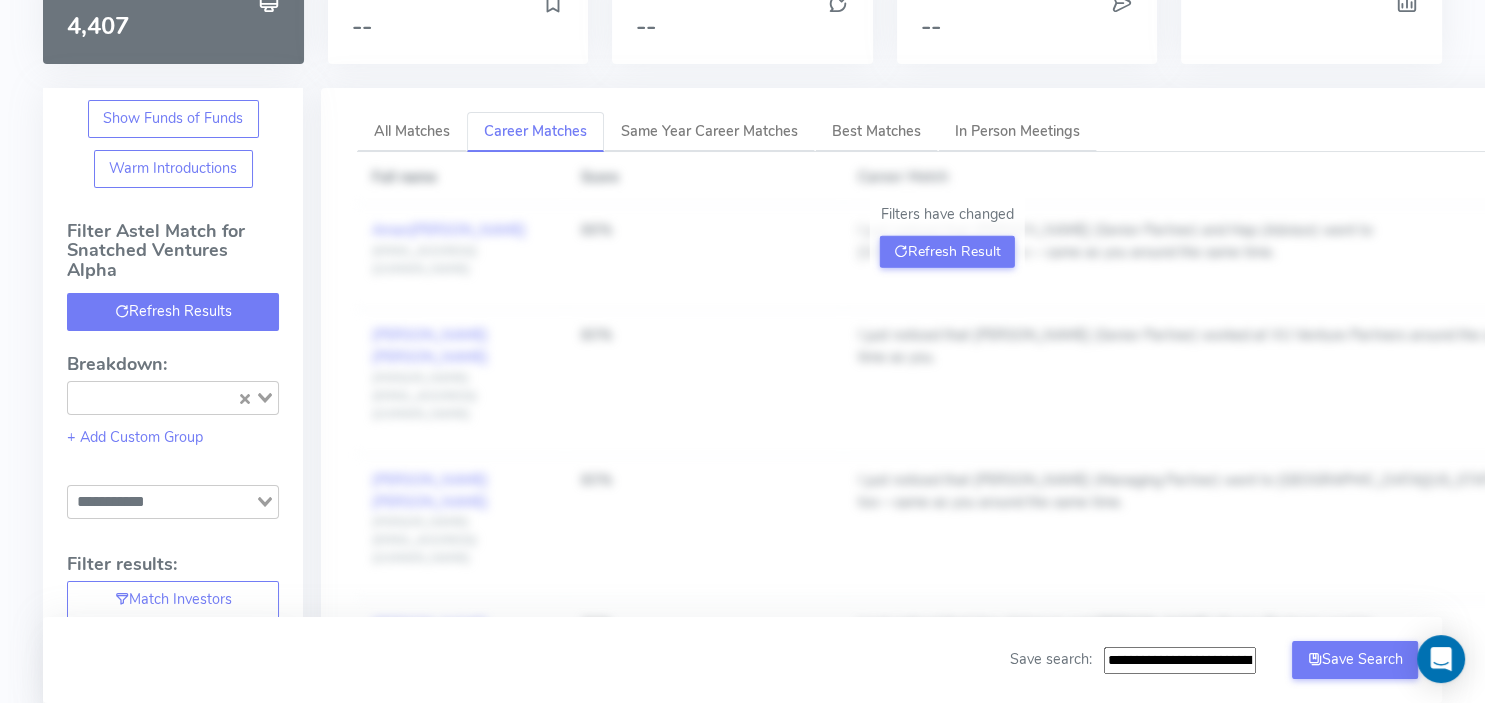 click on "Refresh Results" at bounding box center [173, 312] 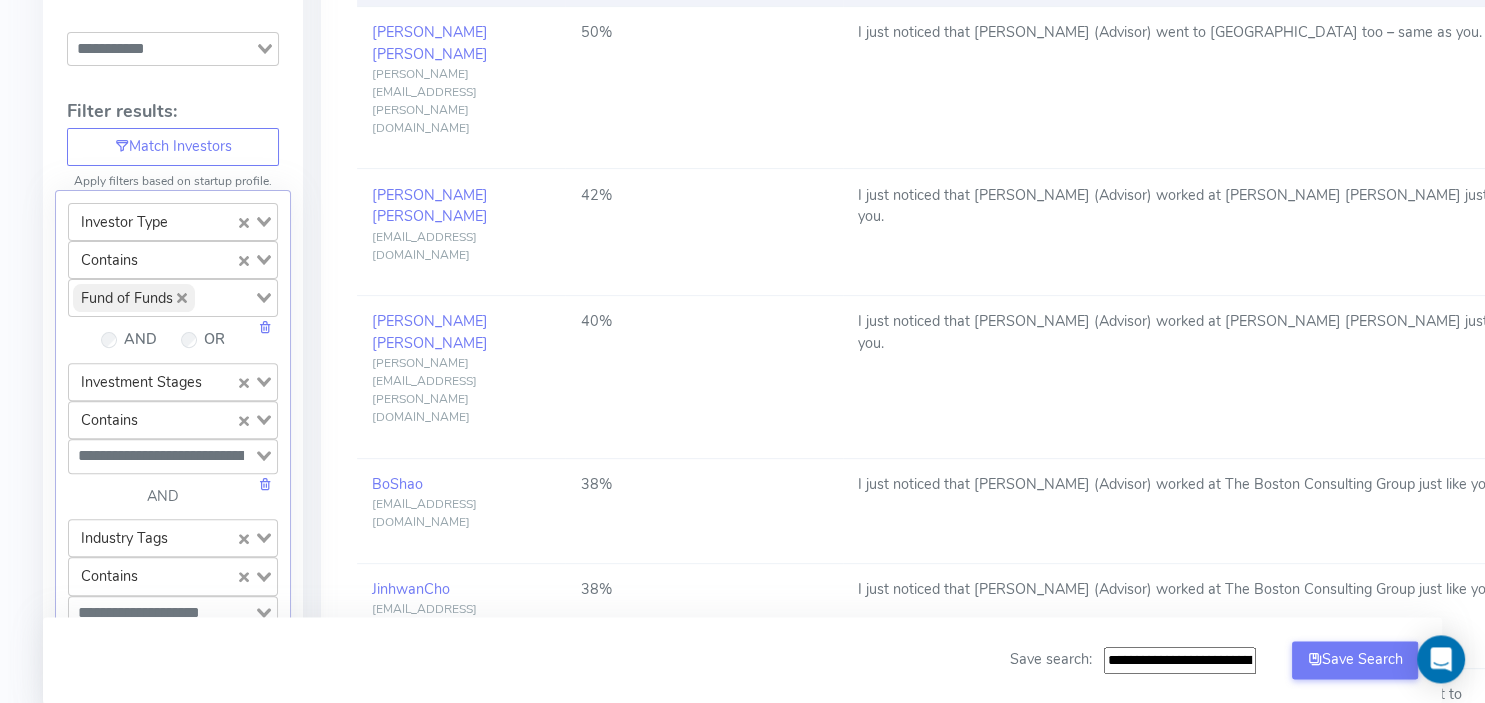 scroll, scrollTop: 589, scrollLeft: 0, axis: vertical 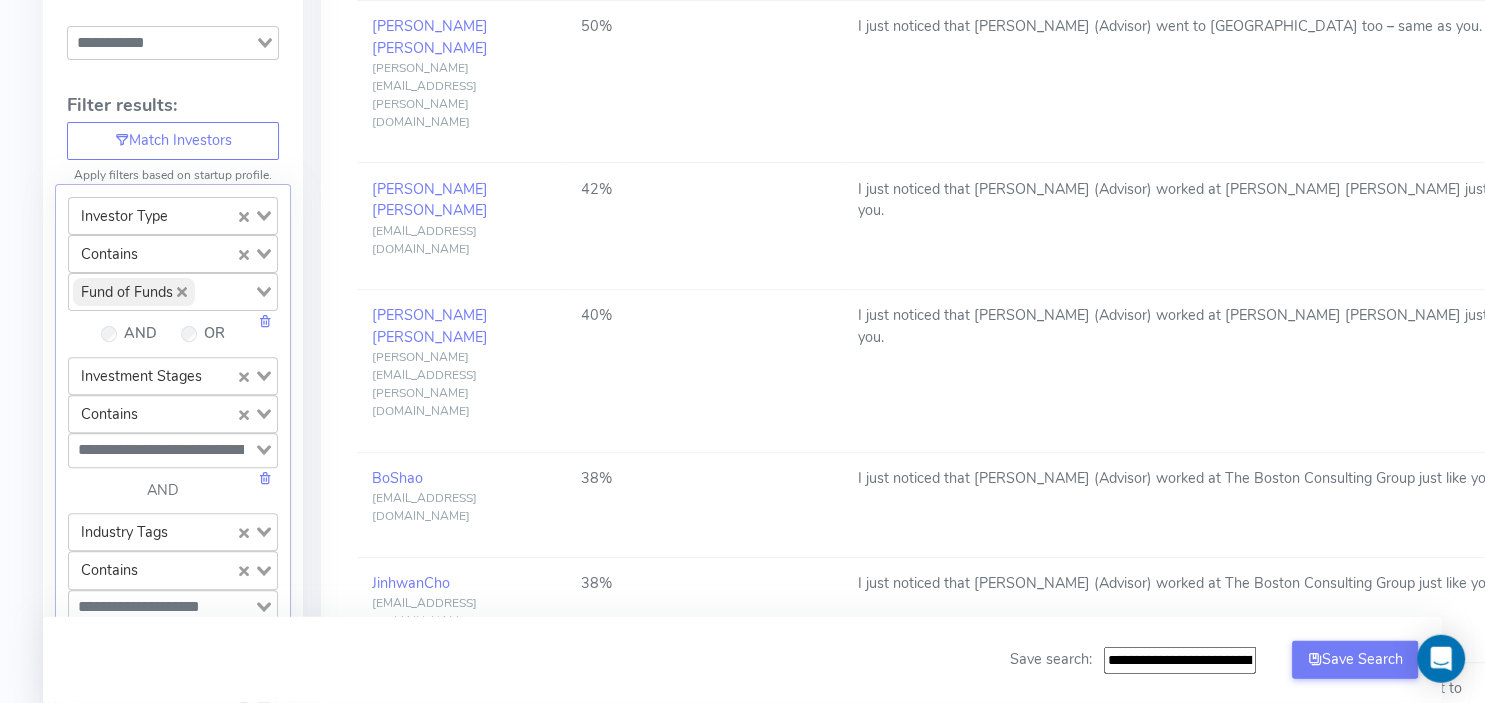 click 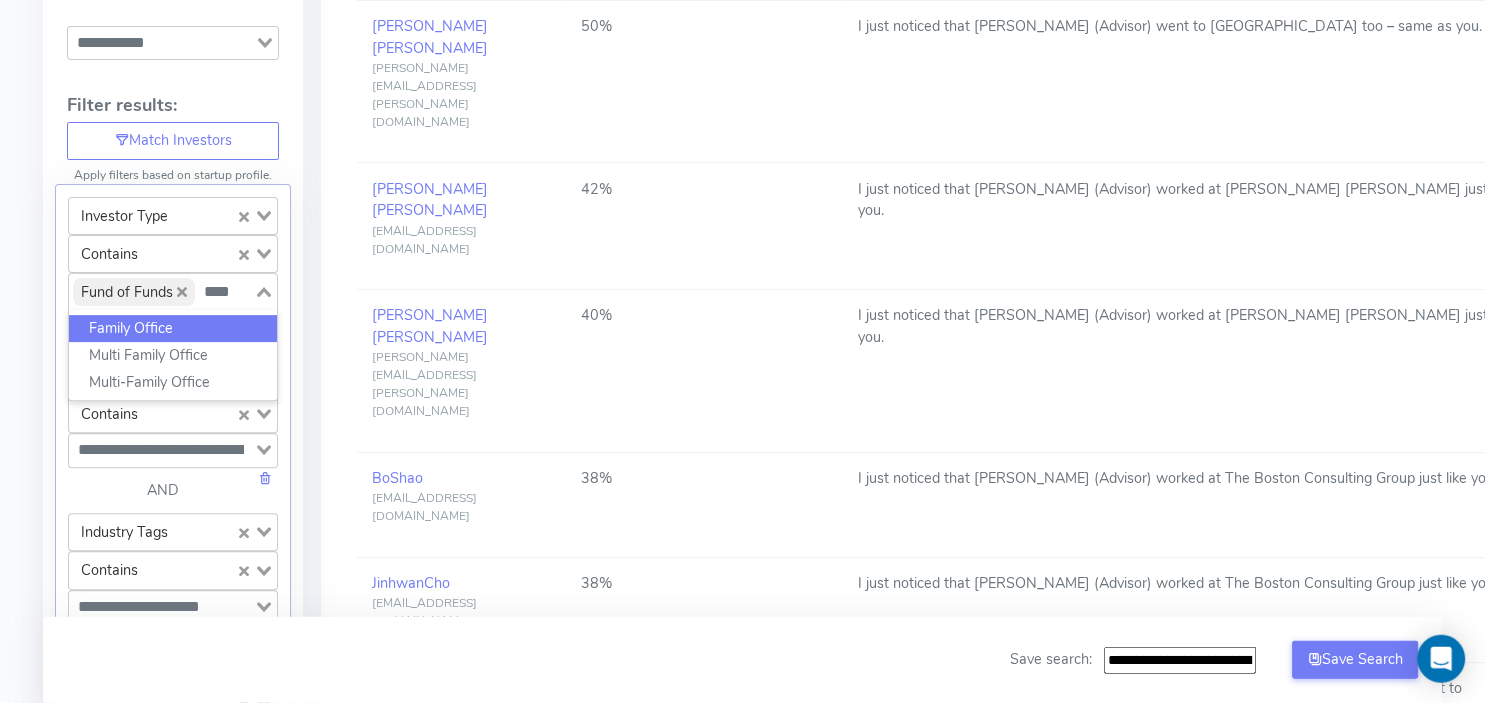 type on "*****" 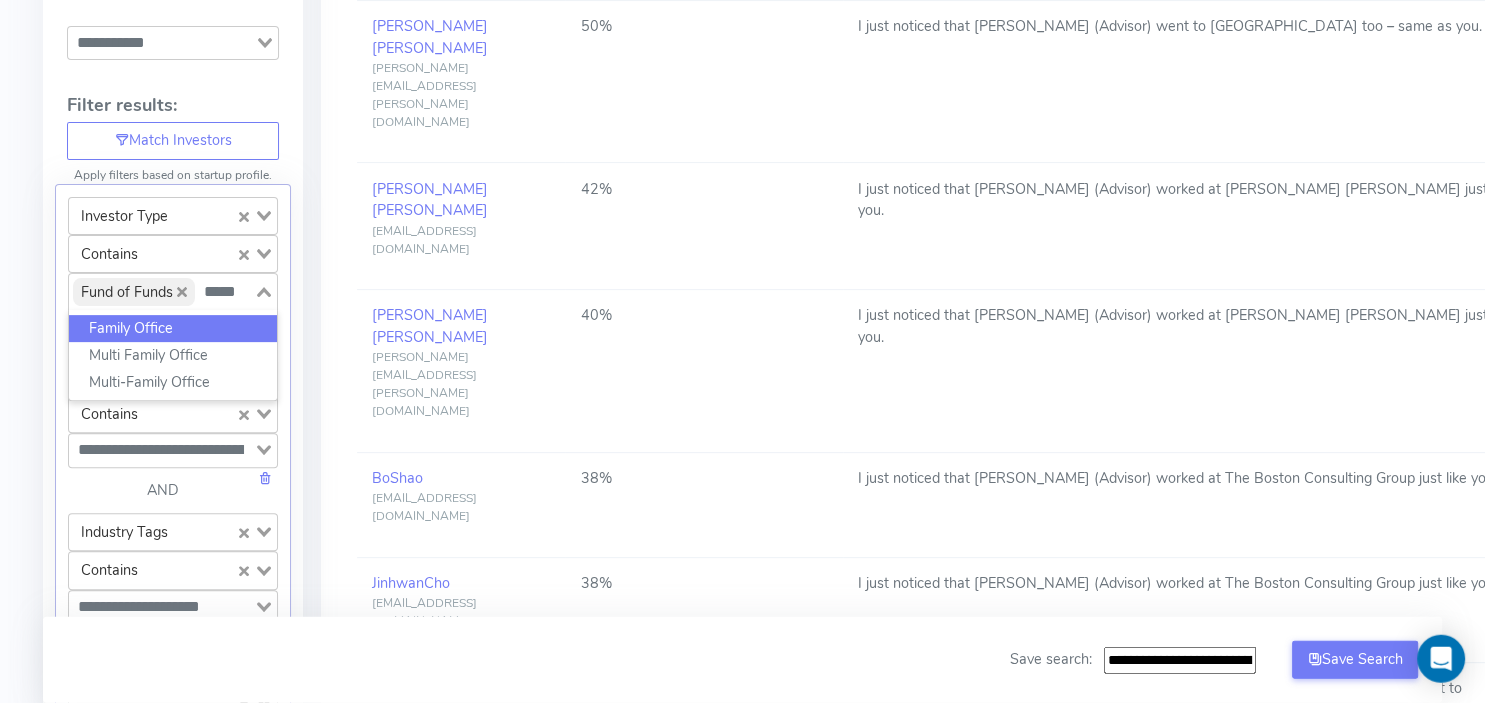 click on "Family Office" 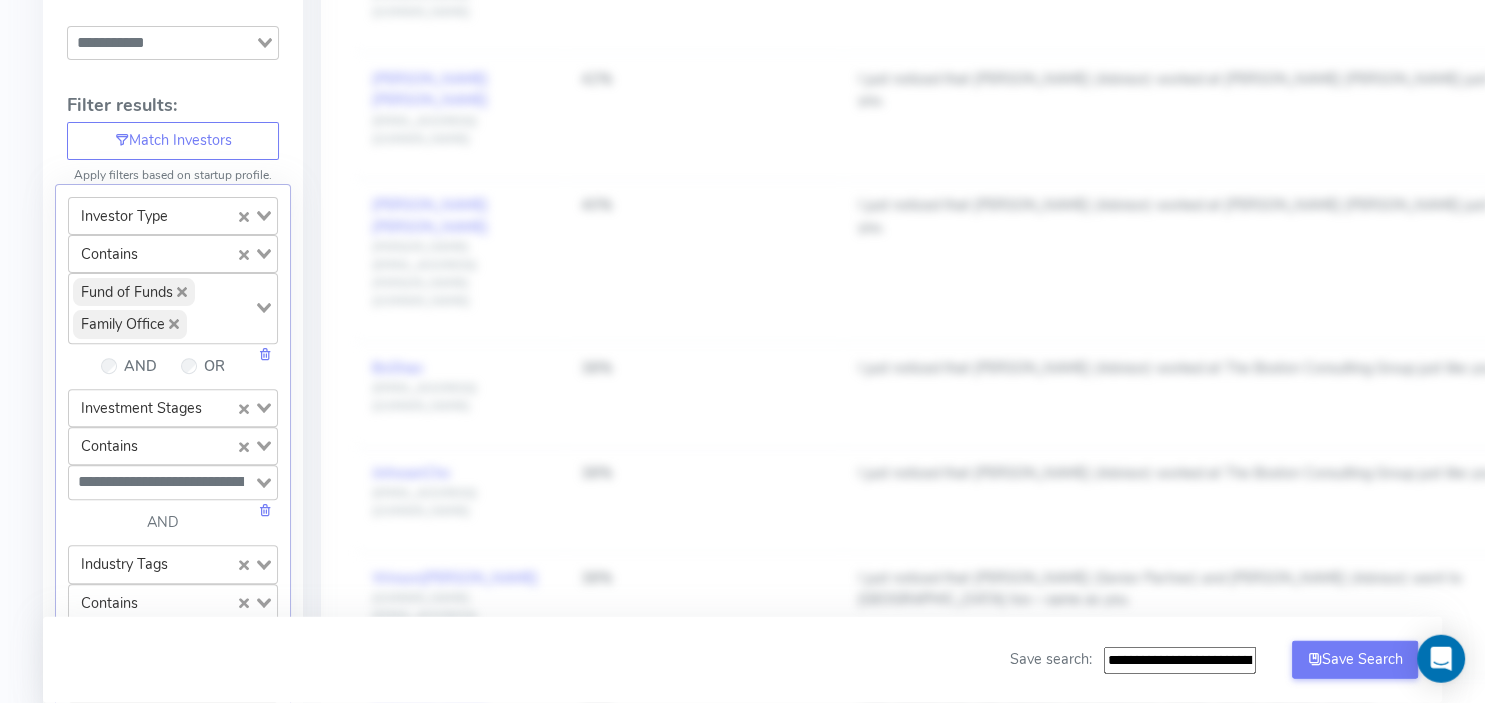 click on "Filter Astel Match for Snatched Ventures Alpha  Refresh Results  Breakdown: Loading... + Add Custom Group Loading... Filter results:  Match Investors  Apply filters based on startup profile. Investor Type Loading... Contains Loading... Fund of Funds Family Office Loading... Debt Corporation Investment Bank Hedge Fund Syndicate Accelerator Simple Company Angel Group Broker Advisory Corporate Venture Asset Manager Bank Fund of Funds Growth investor Angel Investor Micro VC Family Office HNWI Venture Capital Private Equity Corporation Capital Venture Debt Trammell Venture Partners LLC Multi Family Office Fund of Hedge Funds Wealth Management Multi-Family Office Advisor Investment Manager Corporate Advisory Holding Group  AND   OR  Investment Stages Loading... Contains Loading... Loading... AND Industry Tags Loading... Contains Loading... Loading... AND Investment Countries Loading... Contains Loading... Loading... AND Investor City Loading... Contains Loading... Loading... + Add Field  Add Filter  Hide Ringfence" at bounding box center (173, 696) 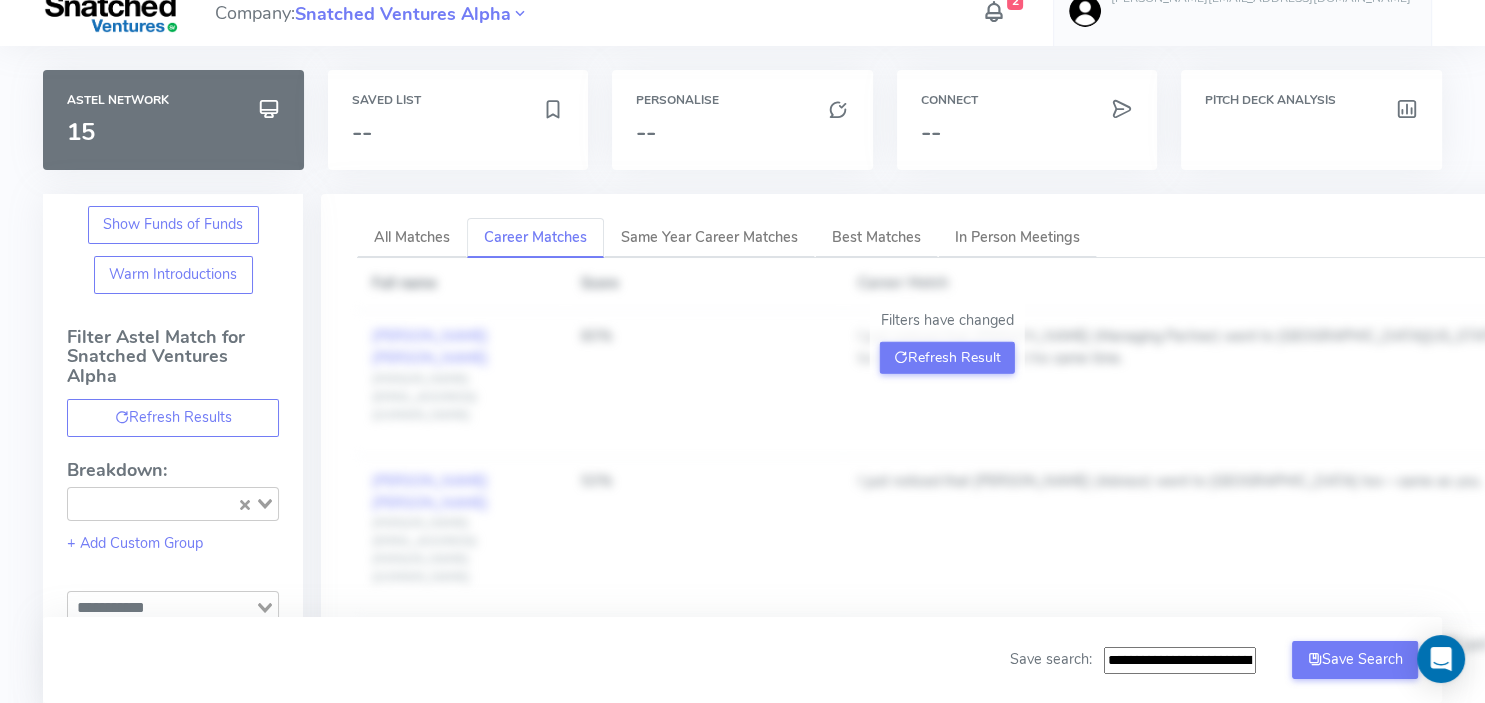 scroll, scrollTop: 15, scrollLeft: 0, axis: vertical 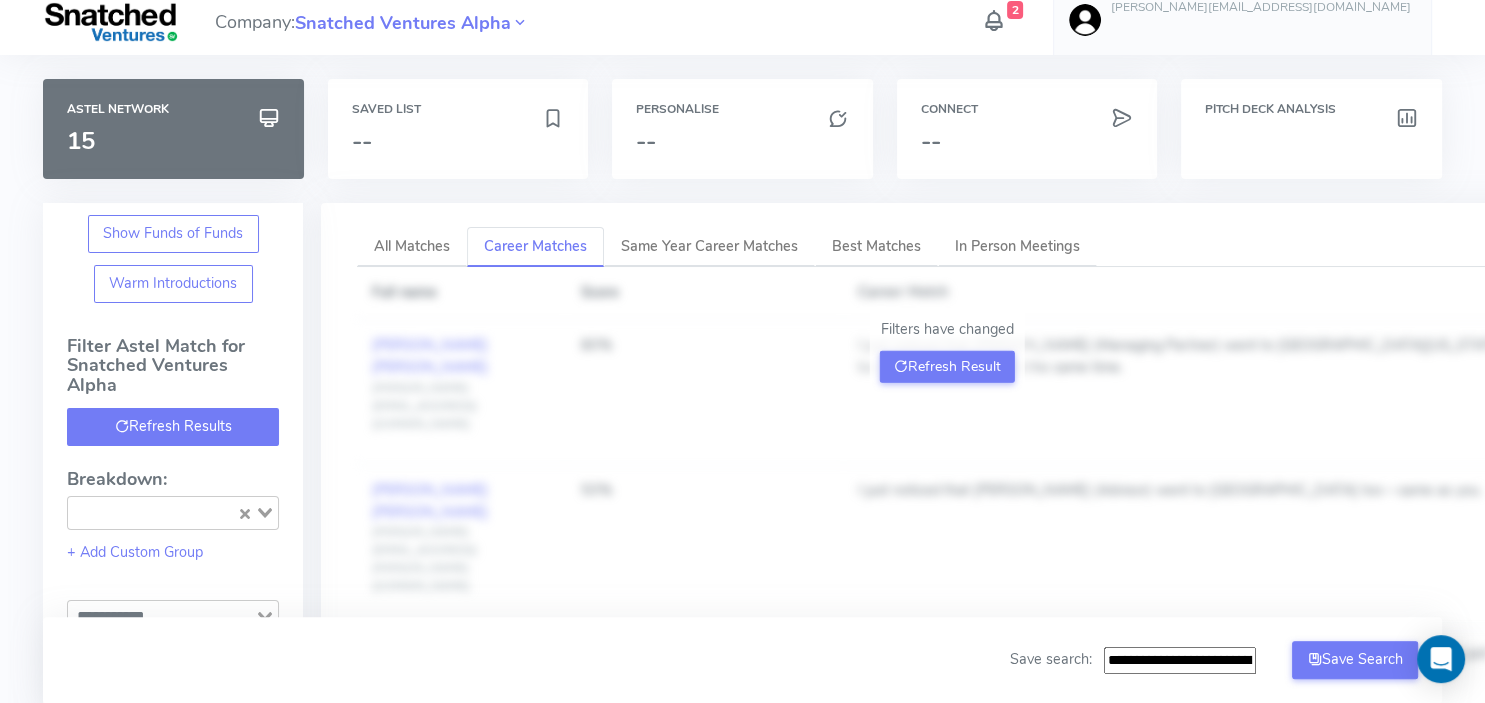click on "Refresh Results" at bounding box center [173, 427] 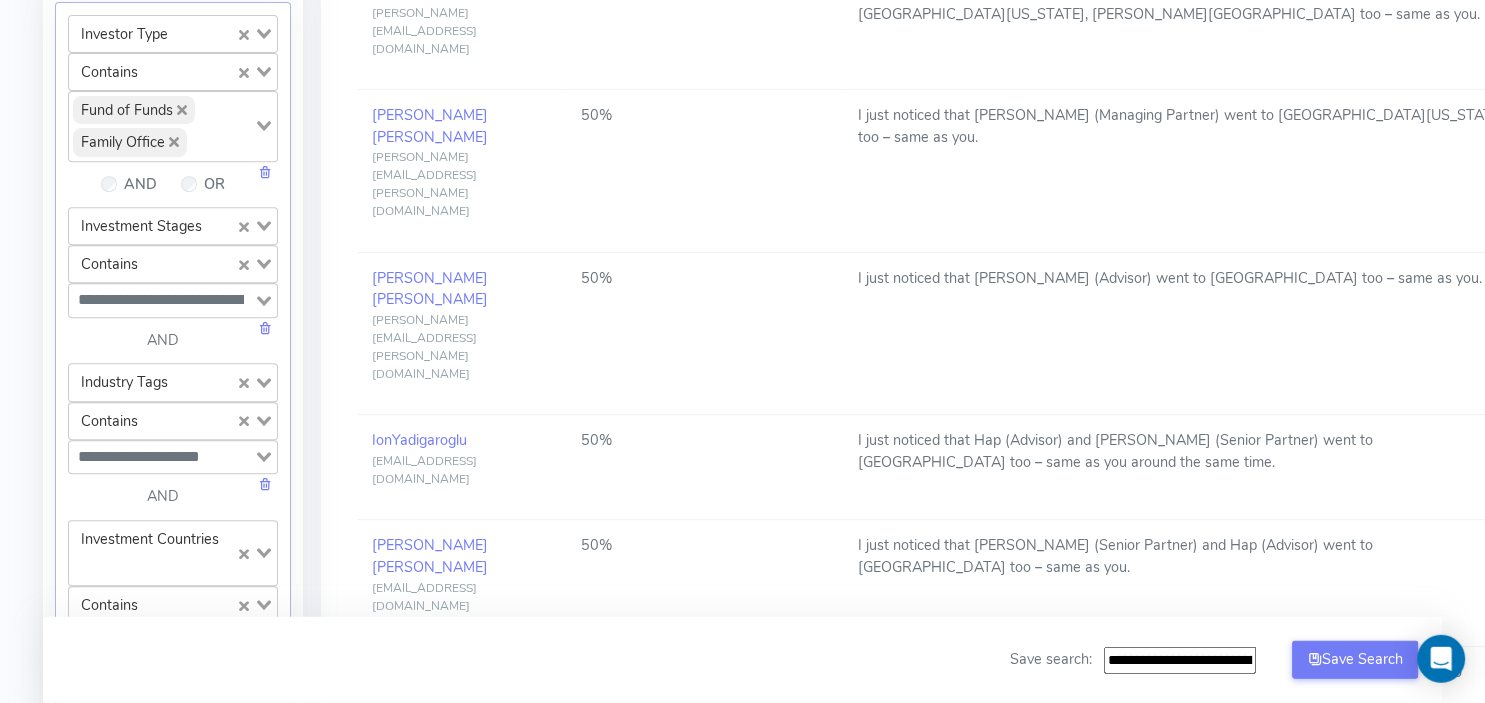 scroll, scrollTop: 772, scrollLeft: 0, axis: vertical 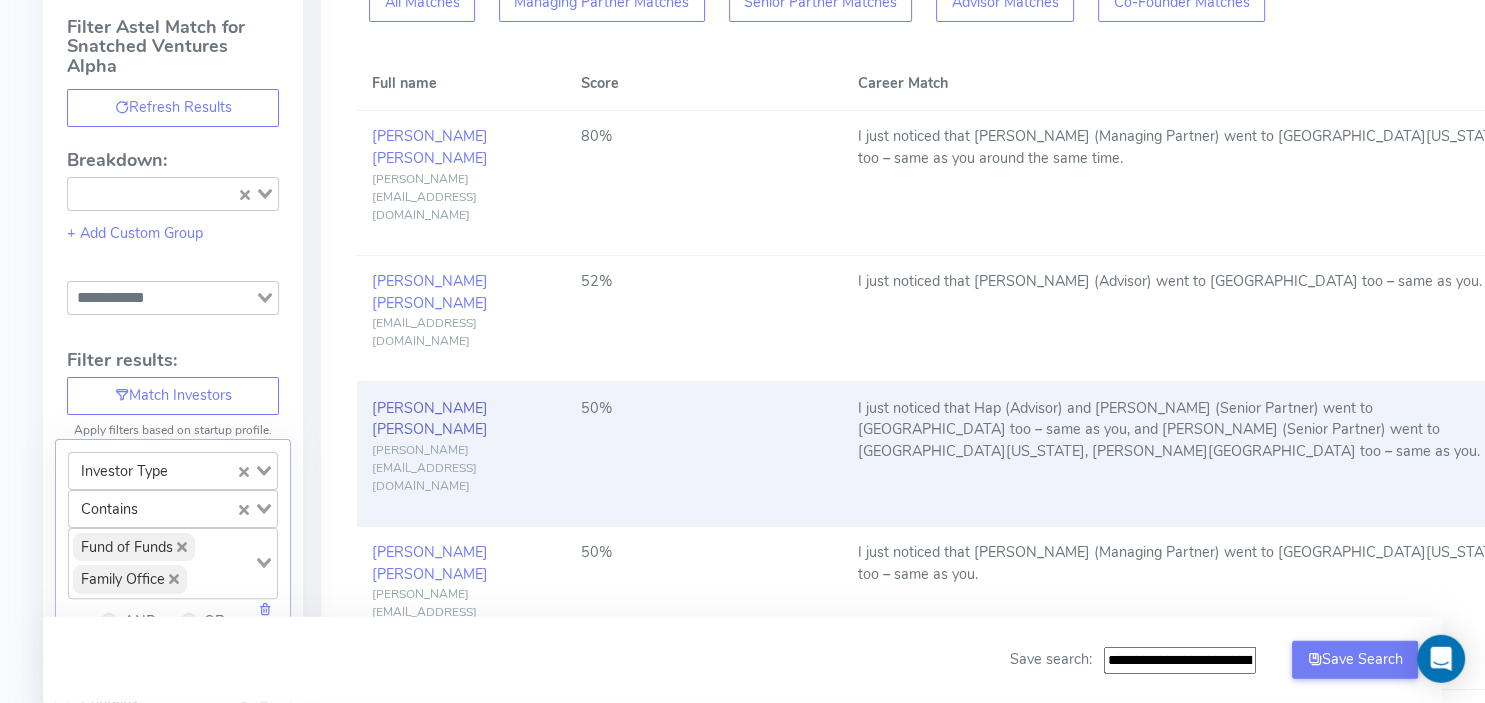 click on "Hansen" at bounding box center [430, 429] 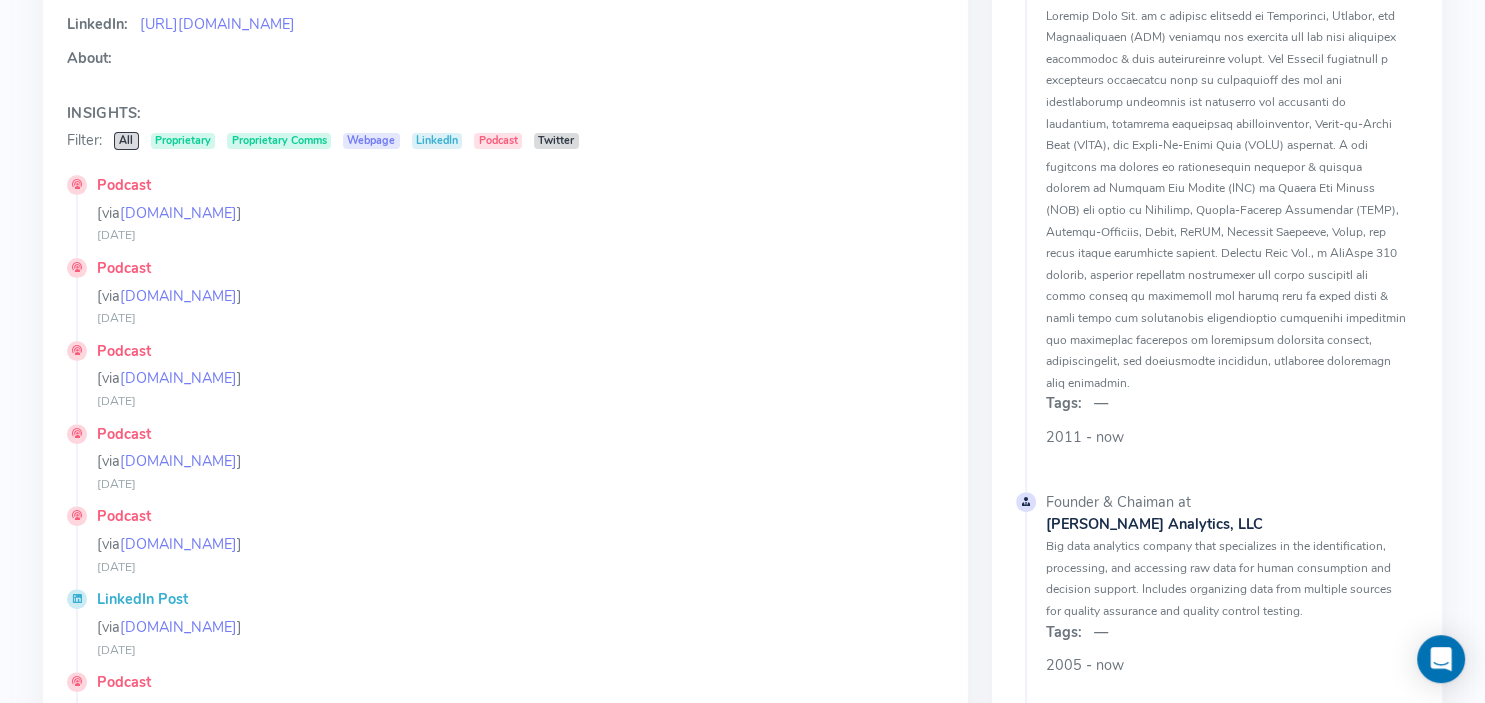 scroll, scrollTop: 0, scrollLeft: 0, axis: both 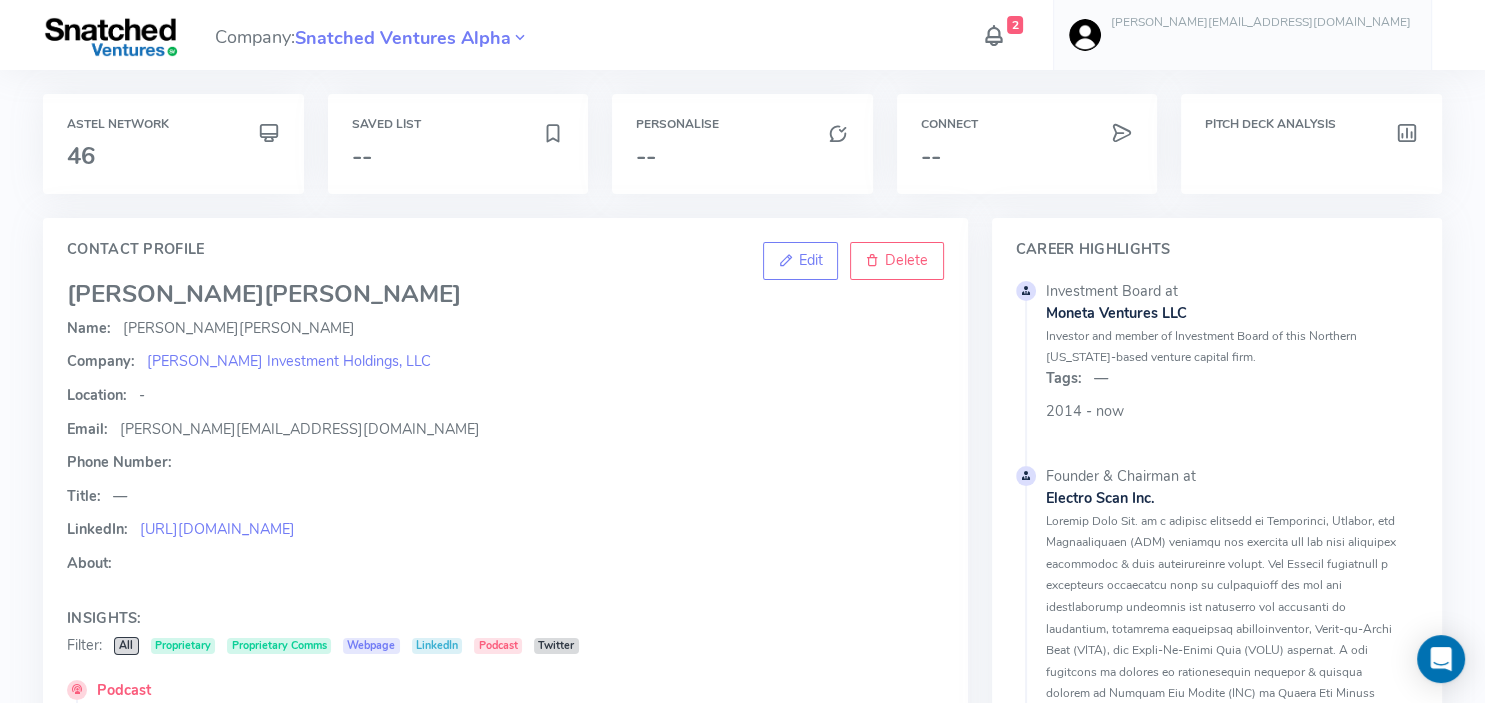 click on "Company:  Snatched Ventures Alpha 2 kevin@snatchedventures.com Account Upload data AI Keys Usage Engagement Call Info Manage Company Invitation Logout Astel Network 46 Saved List -- Personalise  --  Connect  --  Pitch Deck Analysis     Edit Delete Contact Profile Chuck  Hansen Name:  Chuck  Hansen Company: Hansen Investment Holdings, LLC Location: - Email: chuck@chuckhansen.co Phone Number: Title:  —  LinkedIn: https://www.linkedin.com/in/chuckhansen1/ About: Insights:  Filter:  All Proprietary Proprietary Comms Webpage LinkedIn Podcast Twitter Podcast  [via  www.linkedin.com ]  10th October, 2024 Podcast  [via  cdn-images.podbay.fm ]  27th December, 2023 Podcast  [via  cdn-images.podbay.fm ]  19th December, 2023 Podcast  [via  podbay.fm ]  6th December, 2023 Podcast  [via  www.linkedin.com ]  14th September, 2023 LinkedIn Post  [via  www.linkedin.com ]  11th March, 2023 Podcast  [via  cdn-images.podbay.fm ]  10th January, 2023 Podcast  [via  cdn-images.podbay.fm ]  10th January, 2023 Podcast  [via  ]  ]" at bounding box center [742, 1448] 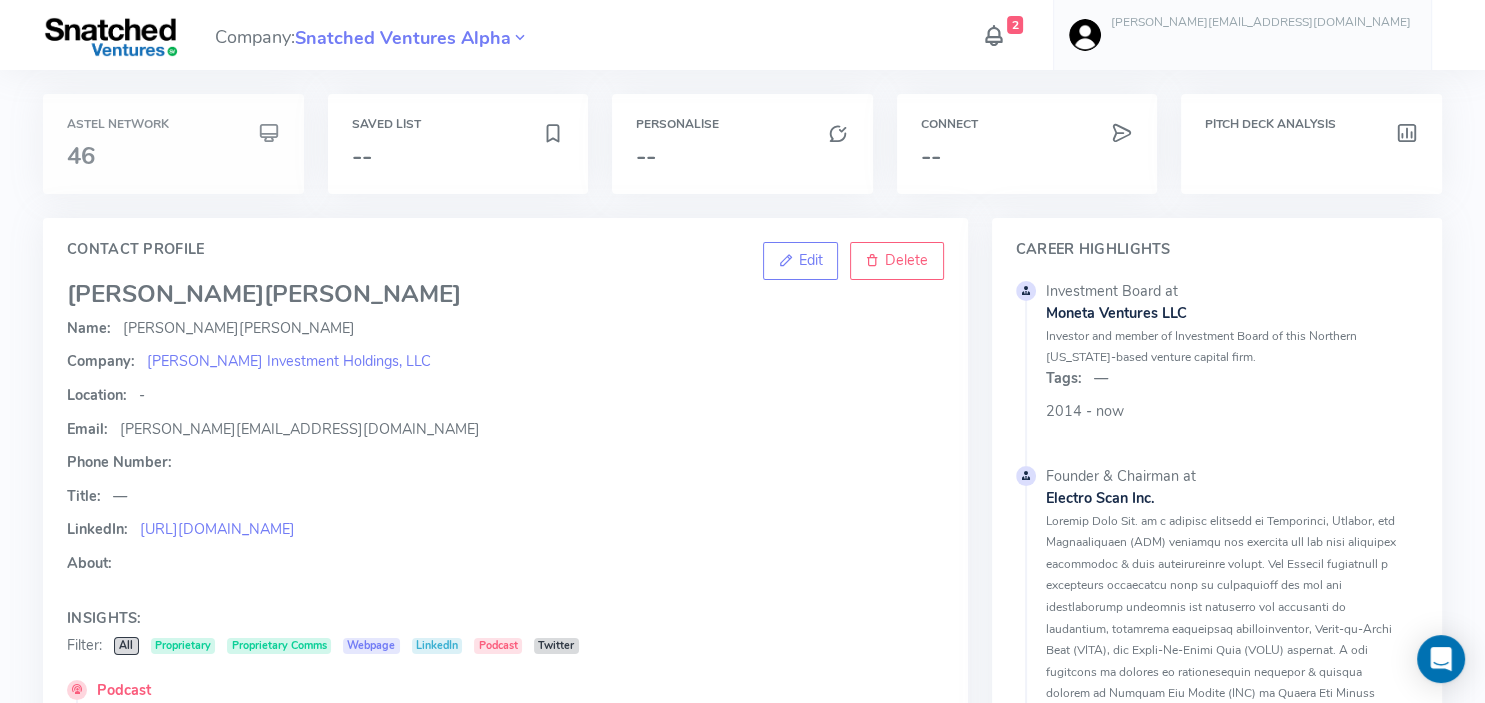 click on "46" at bounding box center (173, 156) 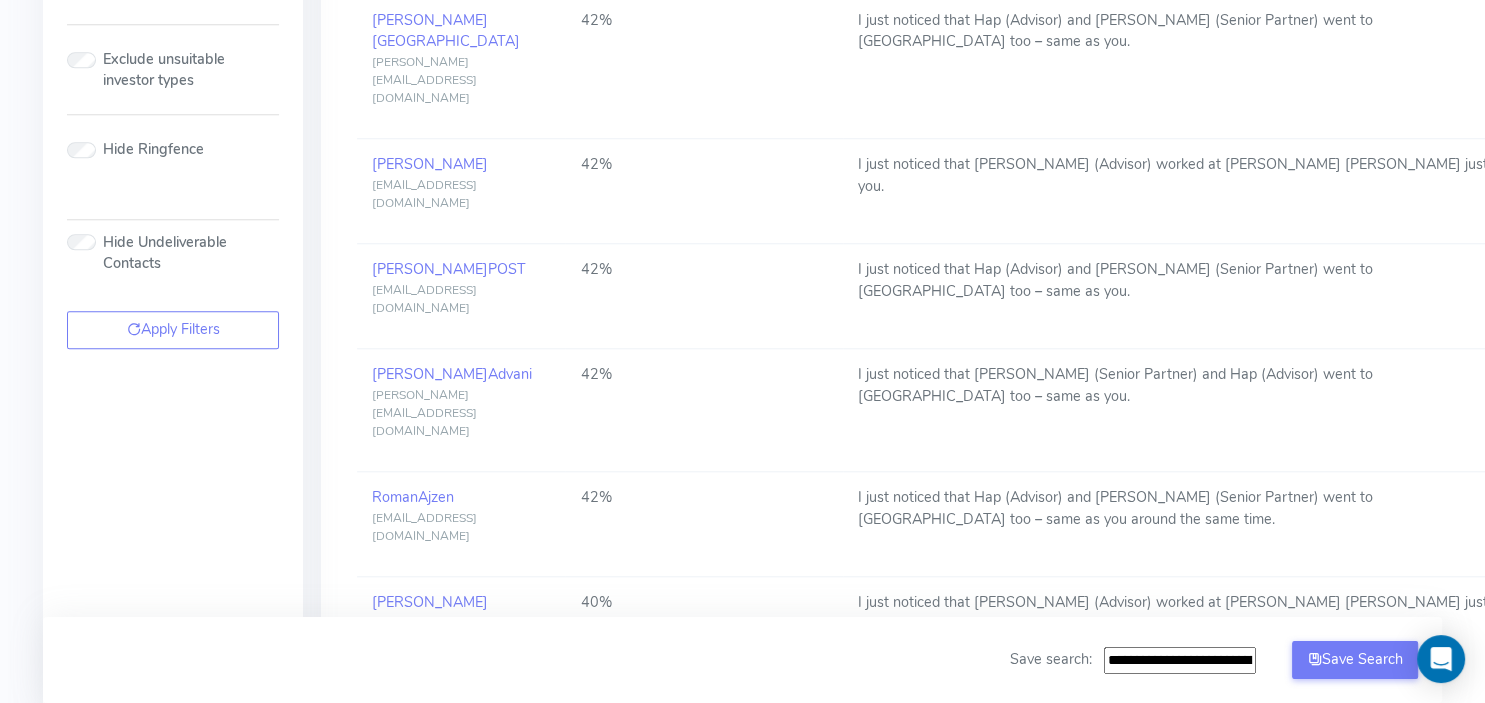 scroll, scrollTop: 1539, scrollLeft: 0, axis: vertical 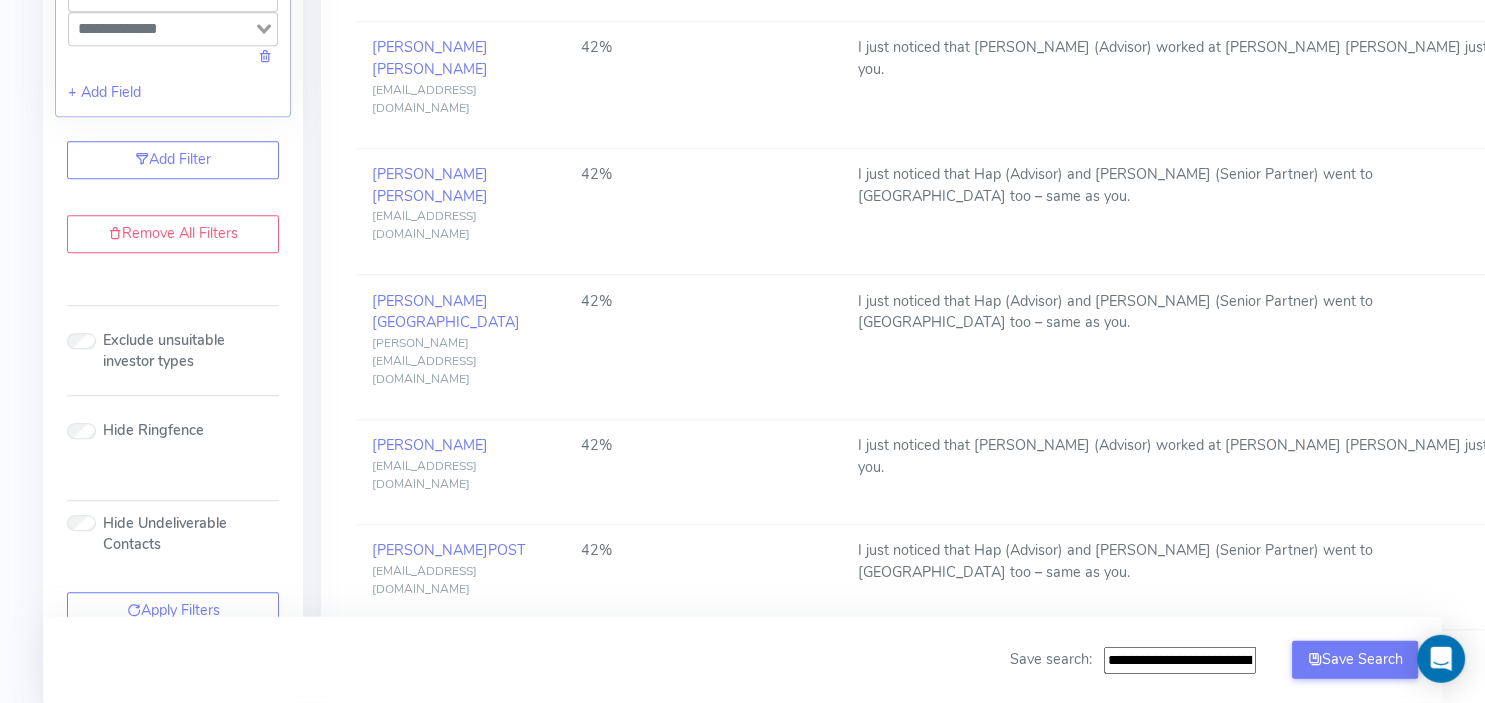 click on "Remove All Filters" at bounding box center (173, 235) 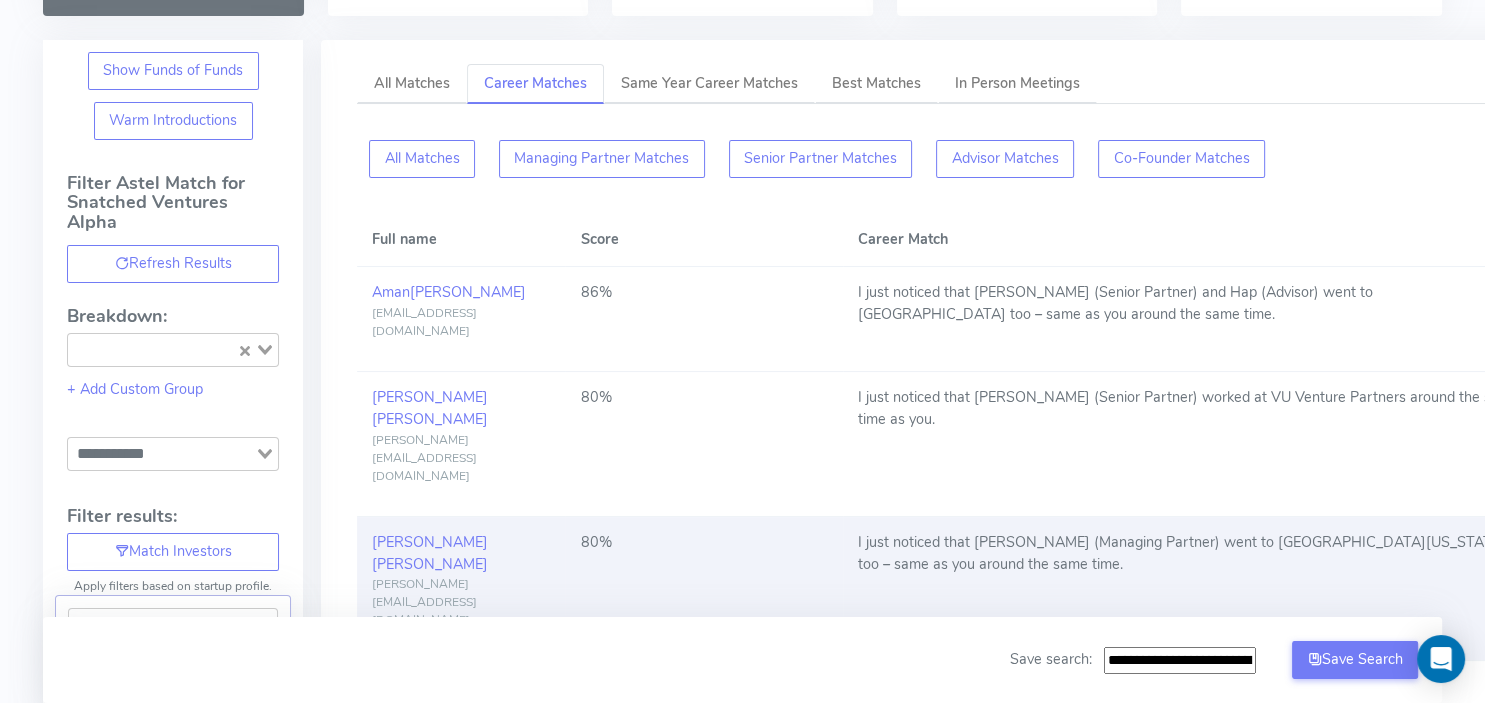 scroll, scrollTop: 0, scrollLeft: 0, axis: both 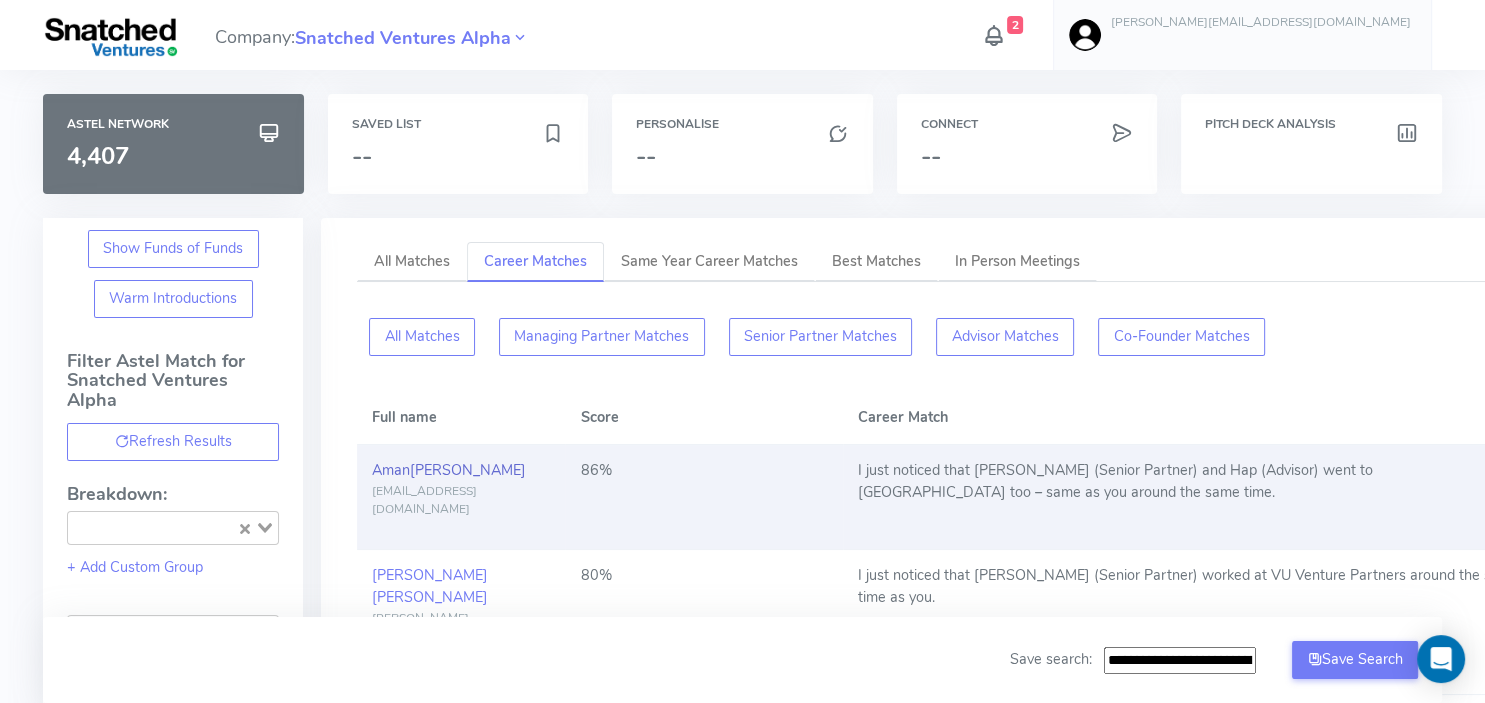click on "Verjee" at bounding box center [468, 470] 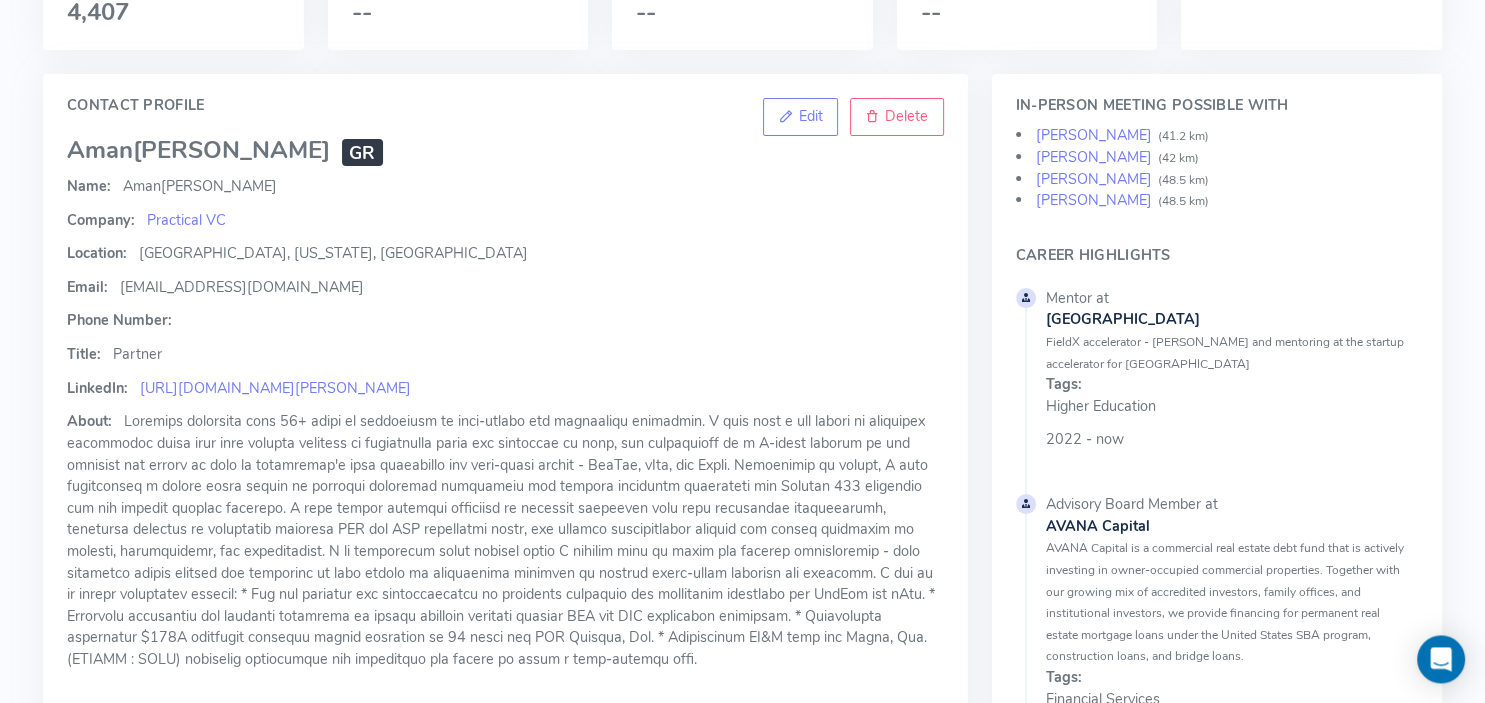 scroll, scrollTop: 0, scrollLeft: 0, axis: both 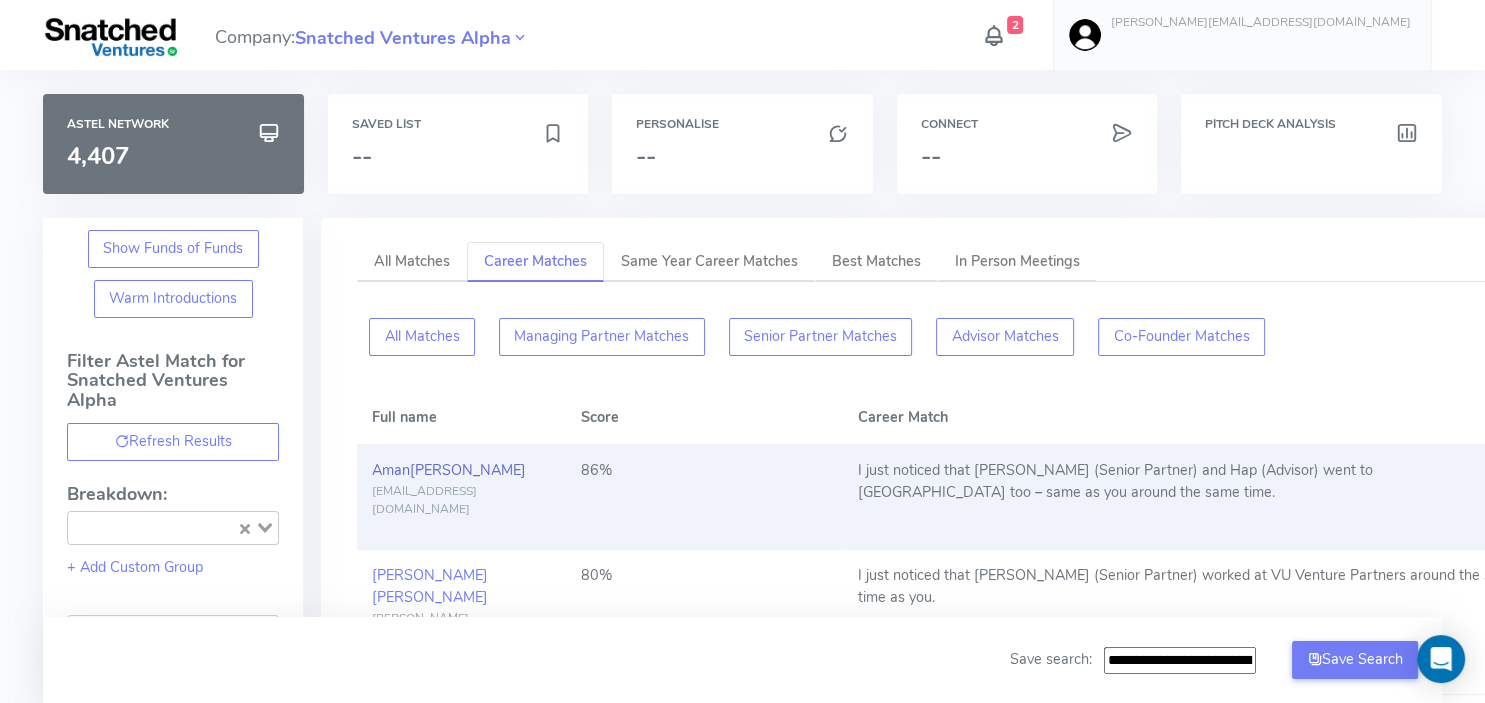 click on "Aman  Verjee" at bounding box center [449, 470] 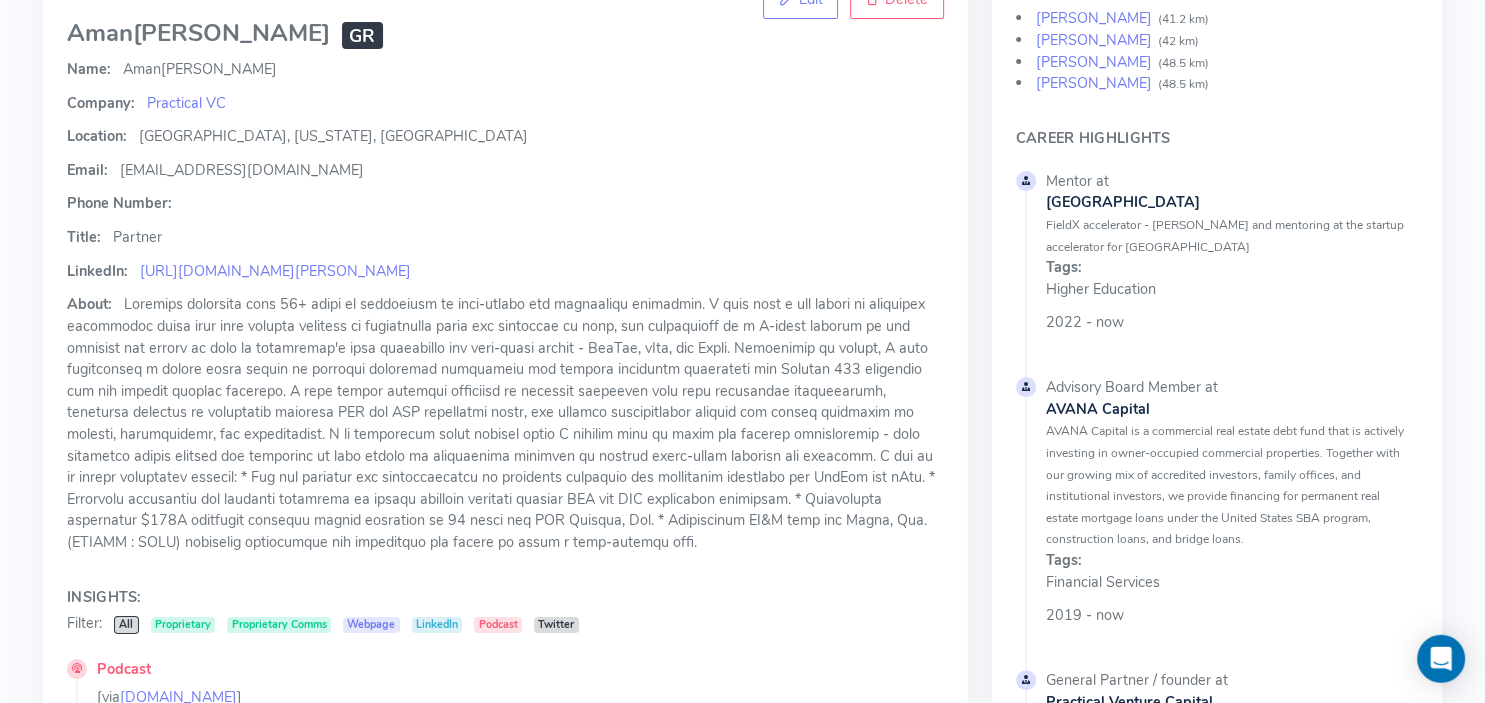scroll, scrollTop: 220, scrollLeft: 0, axis: vertical 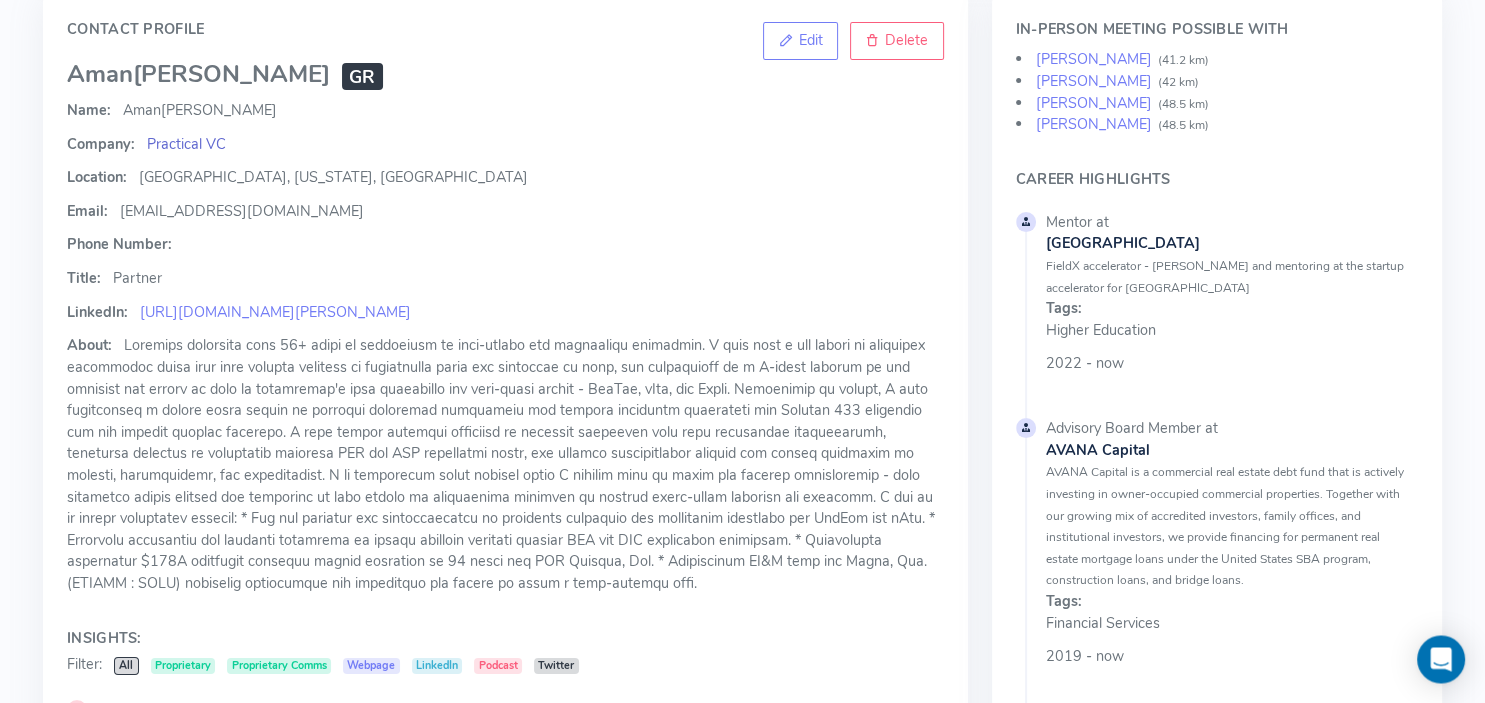 click on "Practical VC" at bounding box center (186, 144) 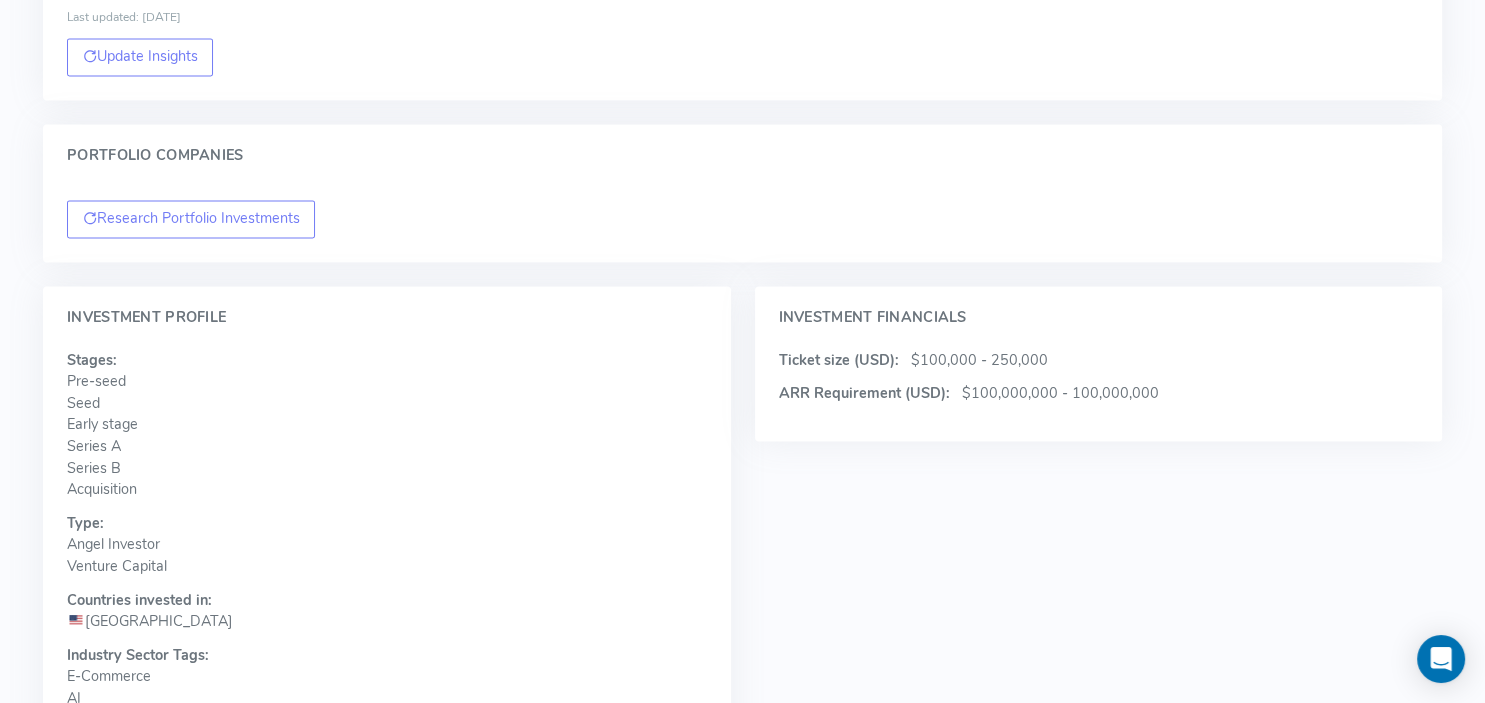 scroll, scrollTop: 2951, scrollLeft: 0, axis: vertical 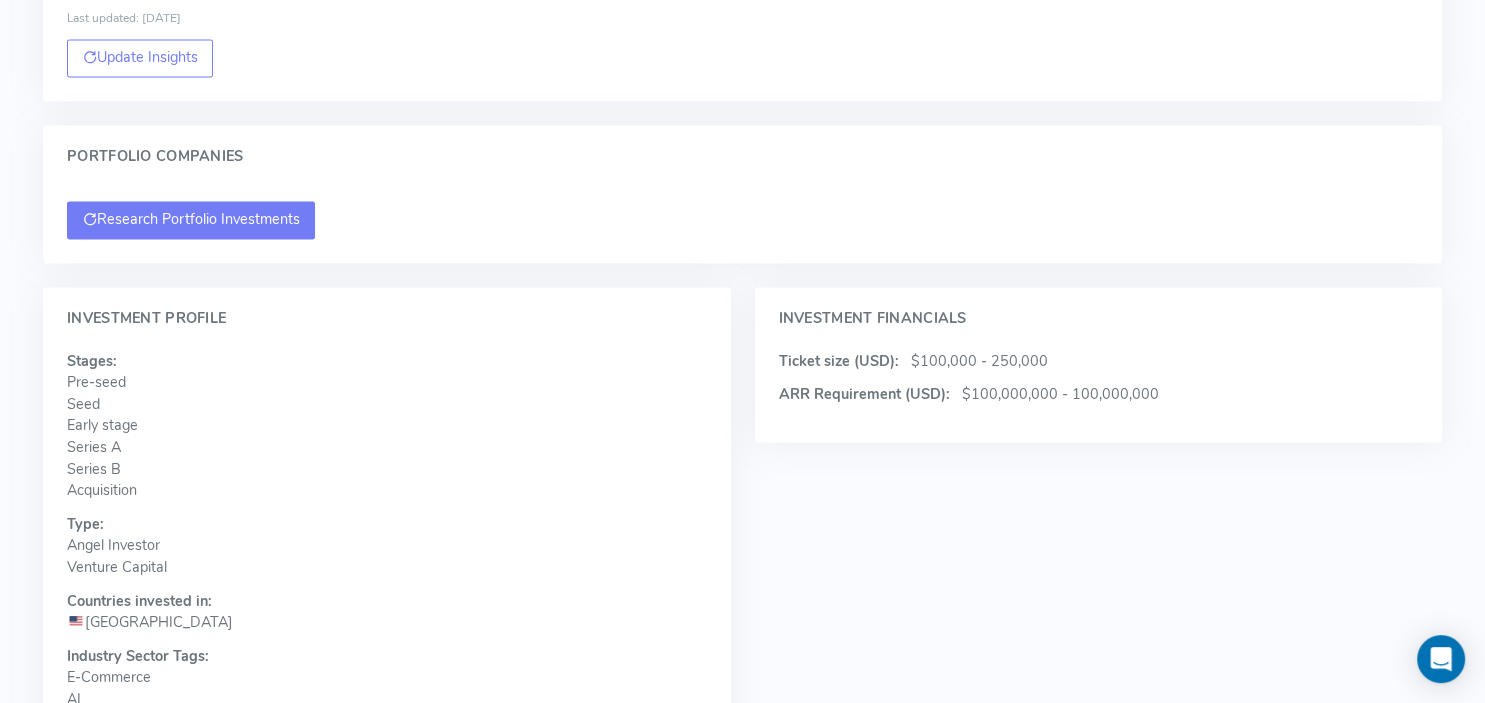 click on "Research Portfolio Investments" at bounding box center [191, 220] 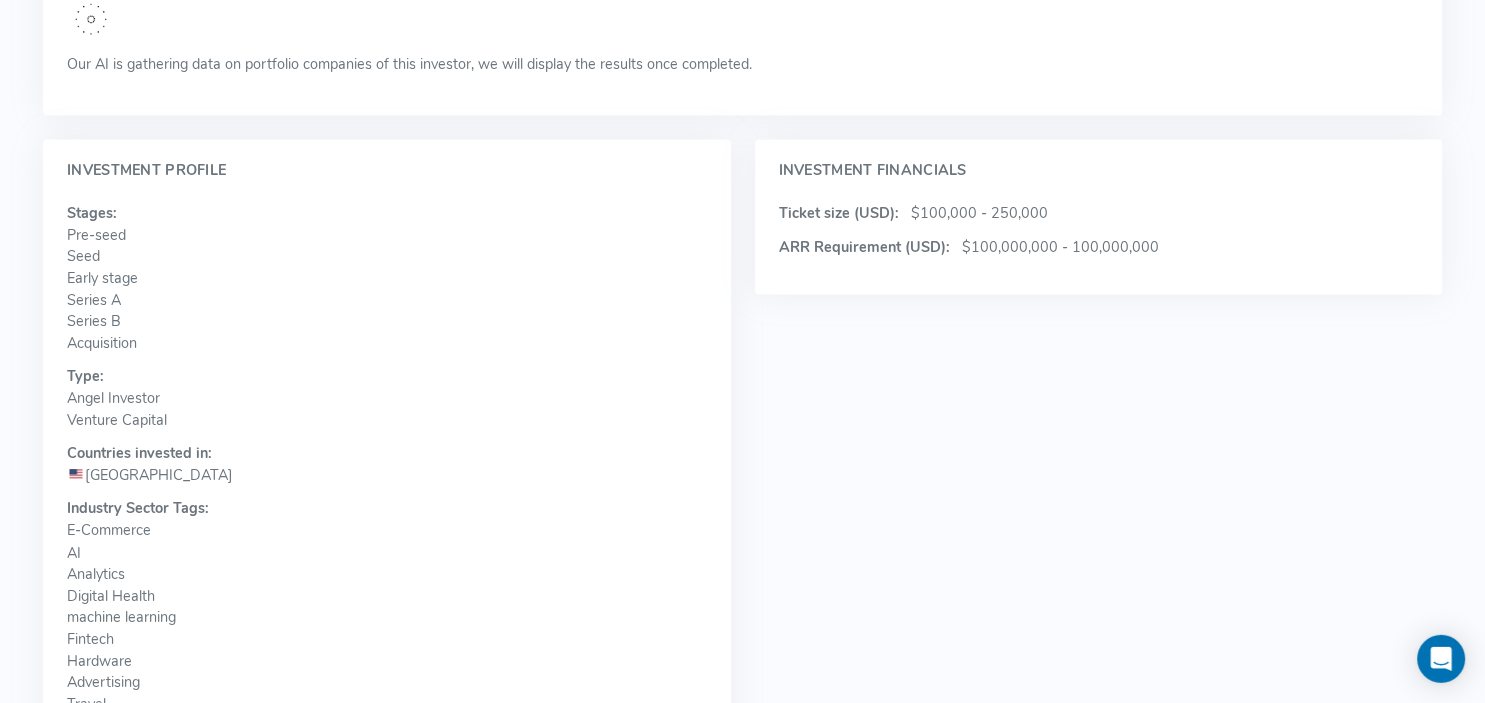 scroll, scrollTop: 3102, scrollLeft: 0, axis: vertical 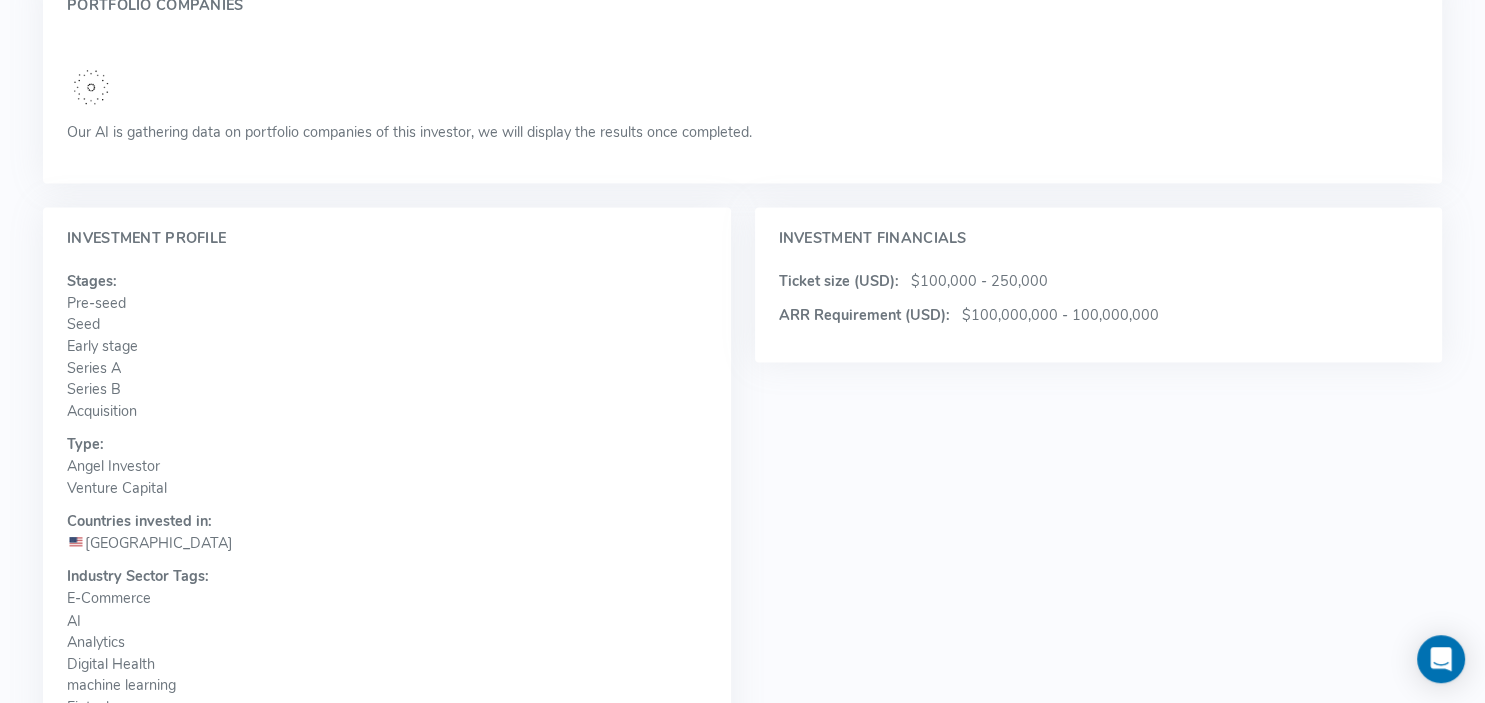 drag, startPoint x: 67, startPoint y: 107, endPoint x: 828, endPoint y: 112, distance: 761.0164 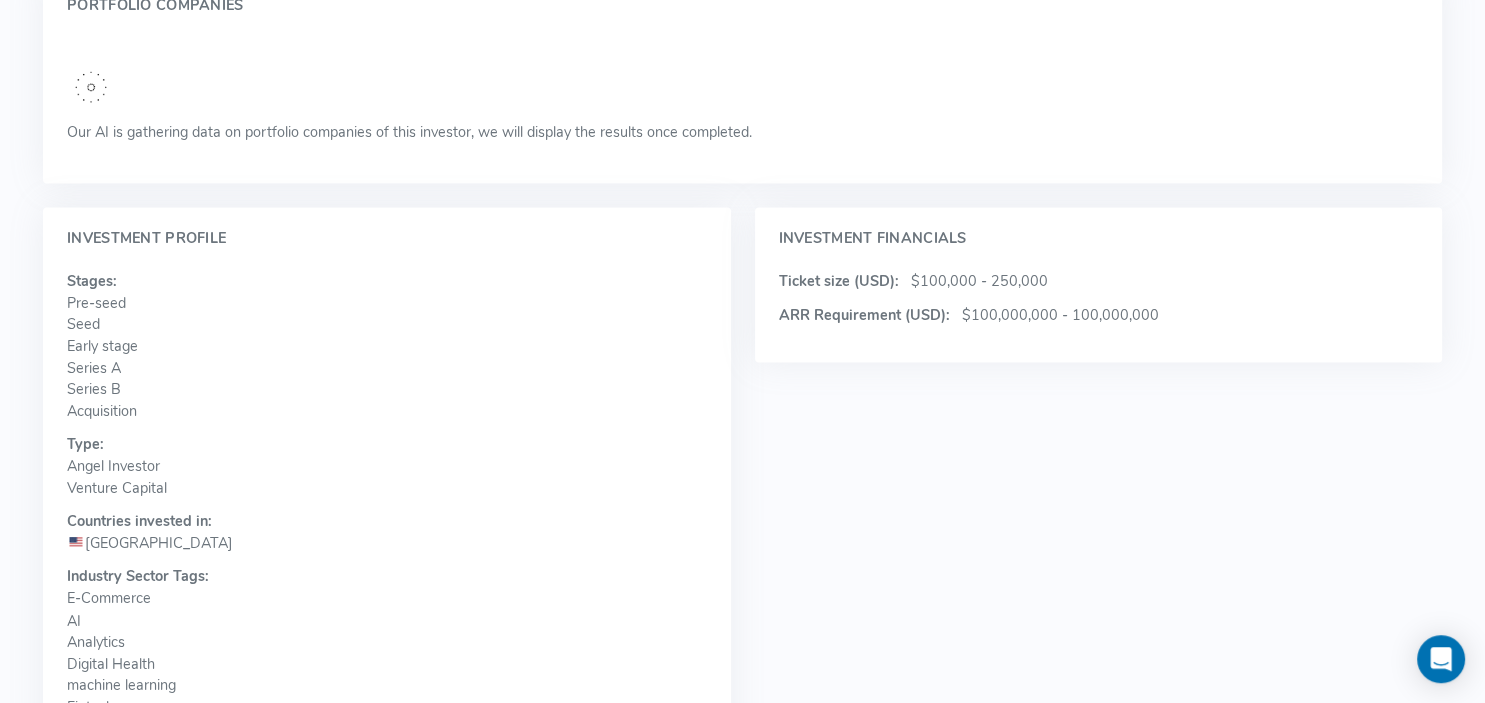 click on "Our AI is gathering data on portfolio companies of this investor, we will display the results once completed." at bounding box center [742, 127] 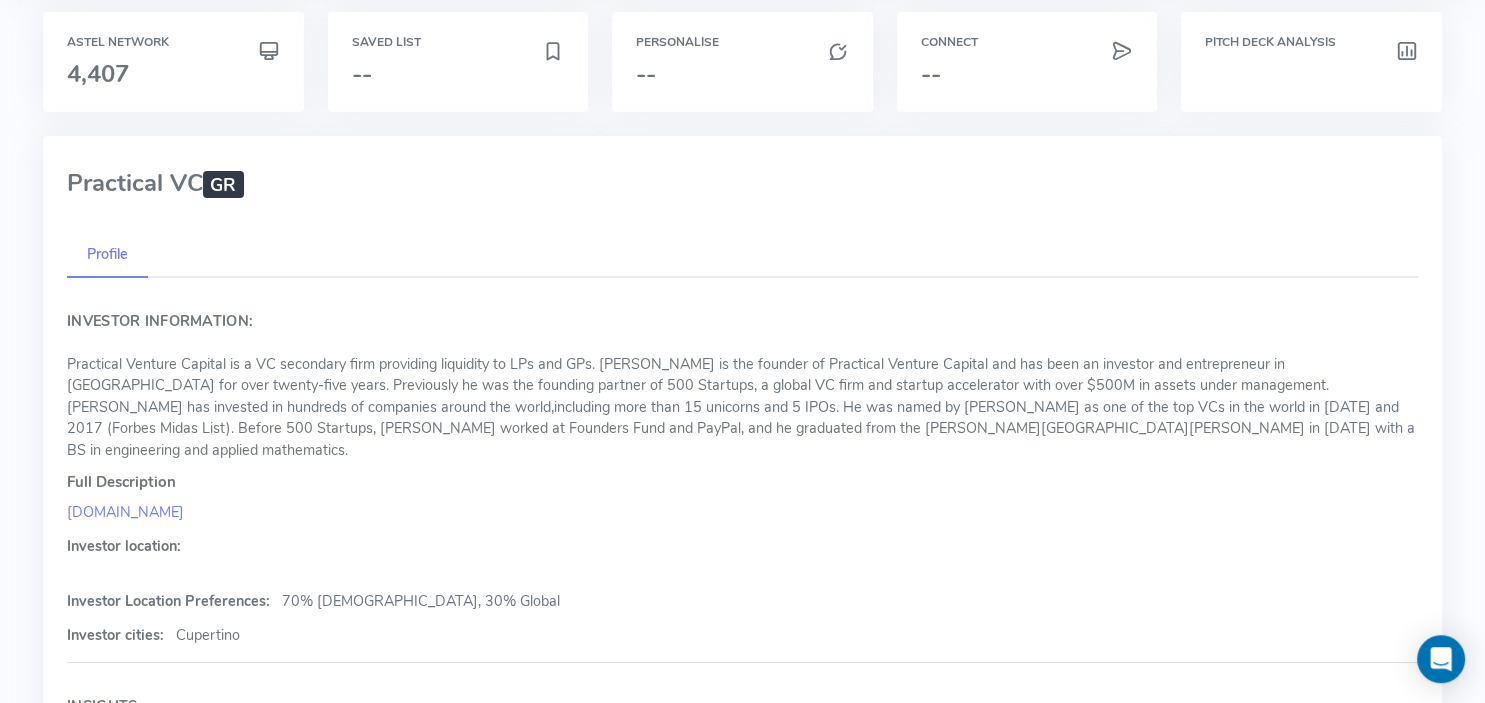 scroll, scrollTop: 83, scrollLeft: 0, axis: vertical 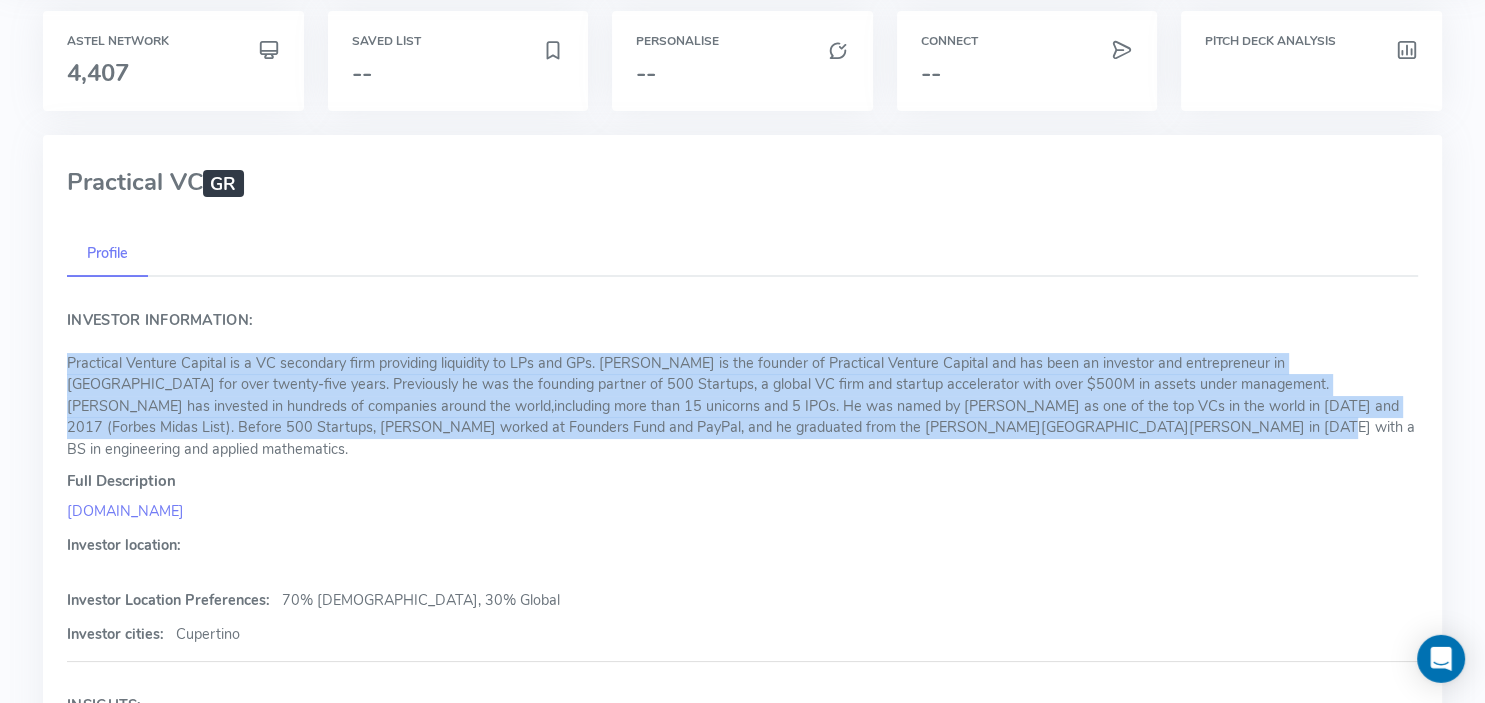 drag, startPoint x: 926, startPoint y: 434, endPoint x: 394, endPoint y: 321, distance: 543.8685 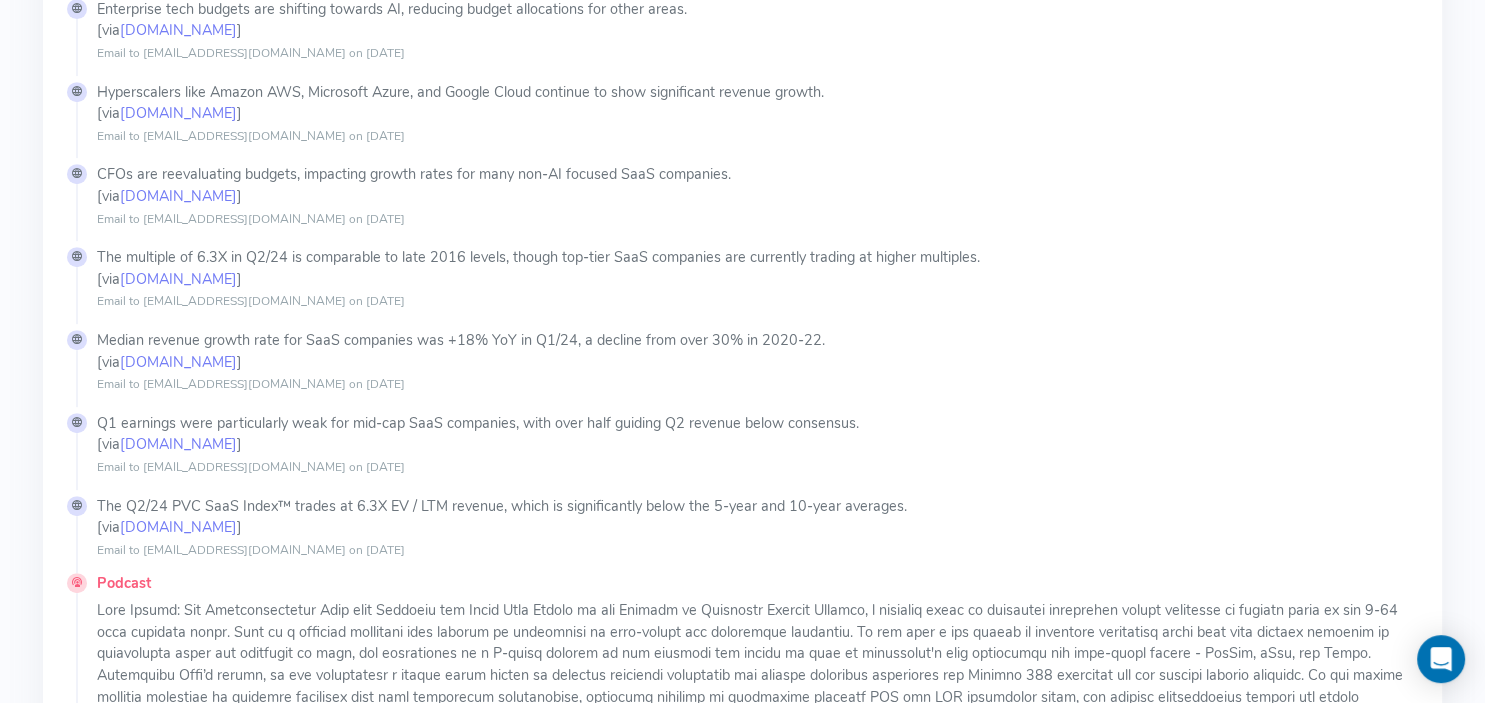 scroll, scrollTop: 0, scrollLeft: 0, axis: both 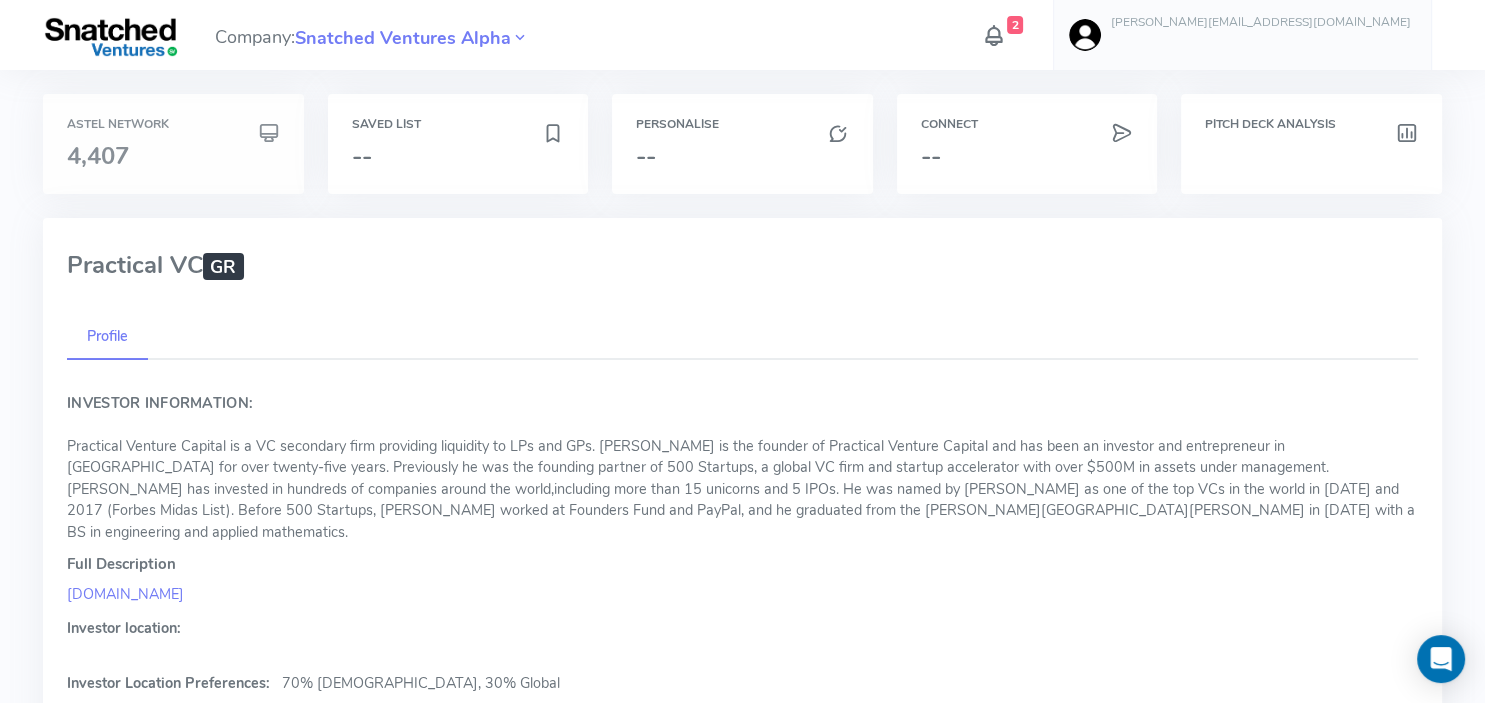 click on "4,407" at bounding box center (173, 156) 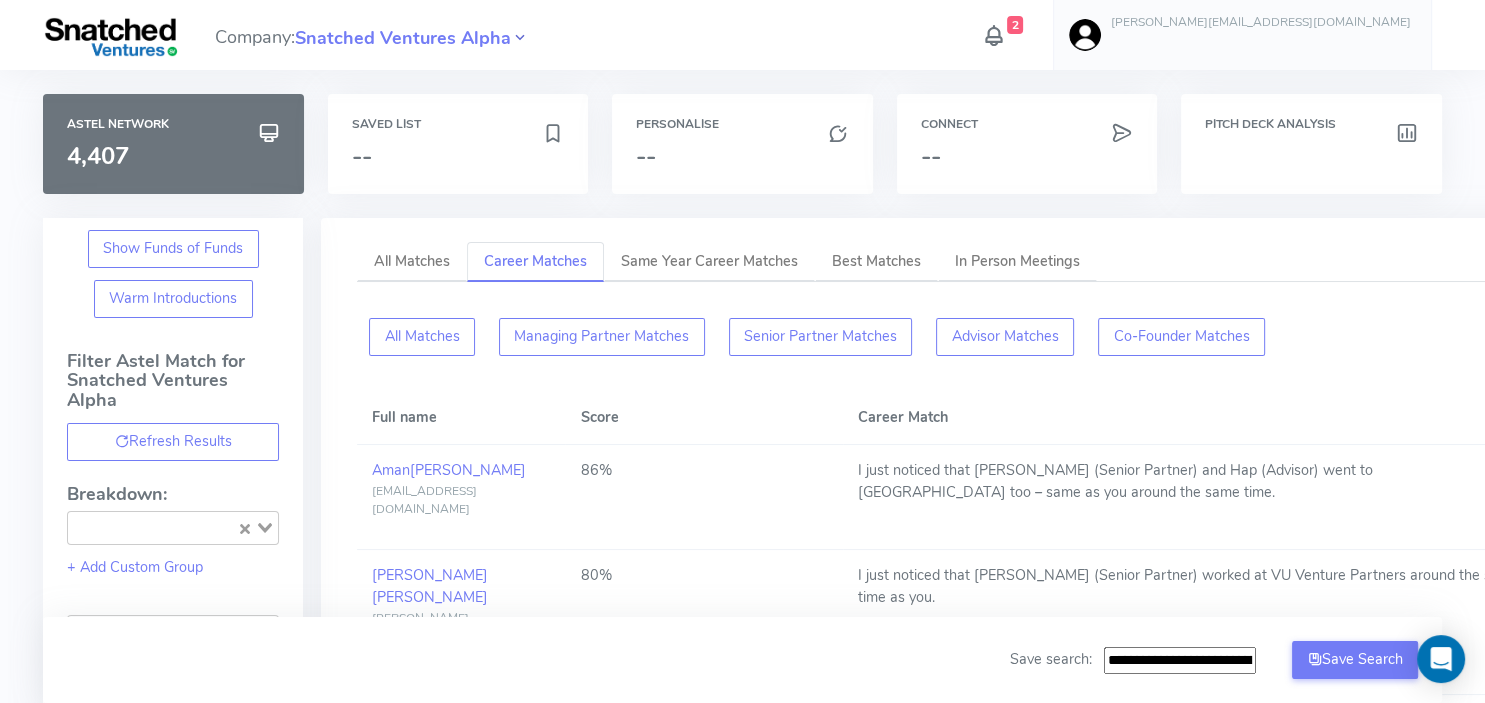 click at bounding box center (520, 38) 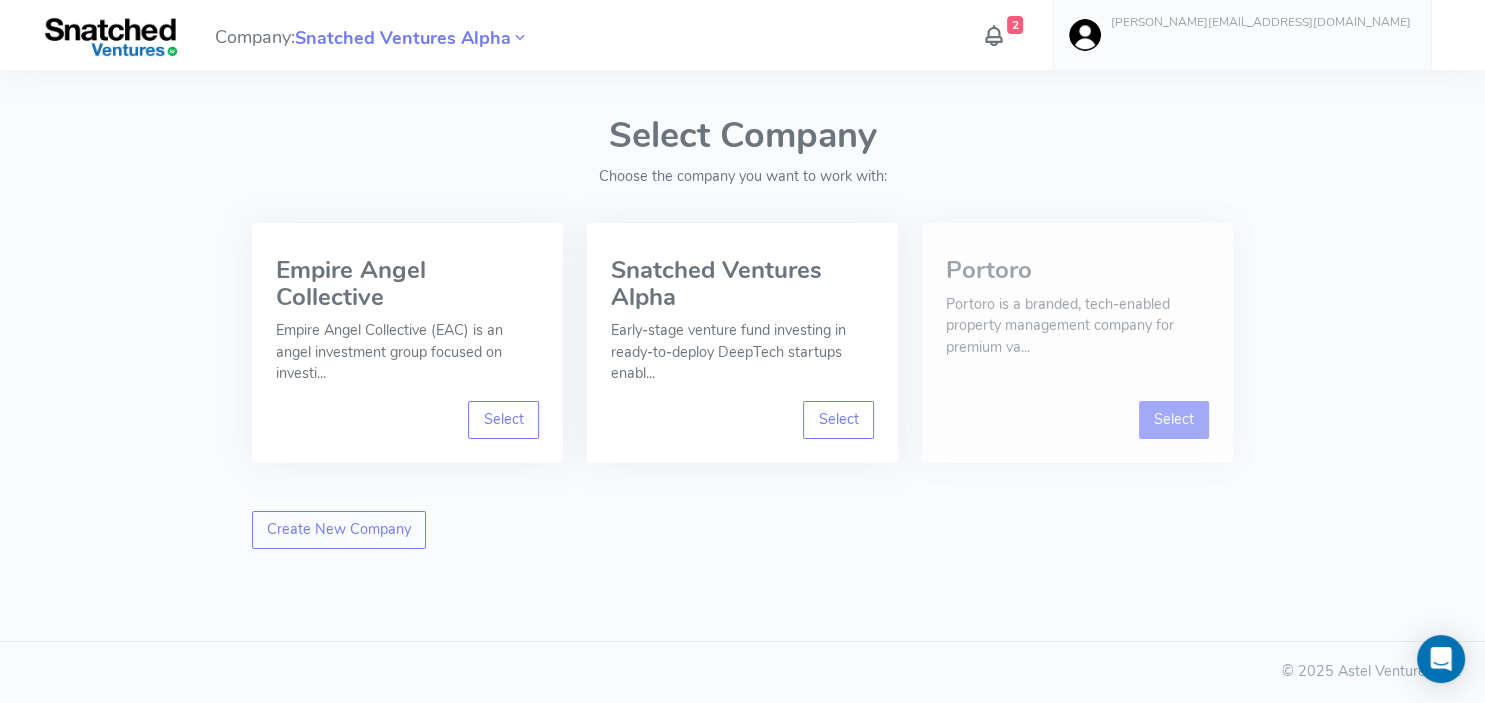click on "Select" at bounding box center [1174, 420] 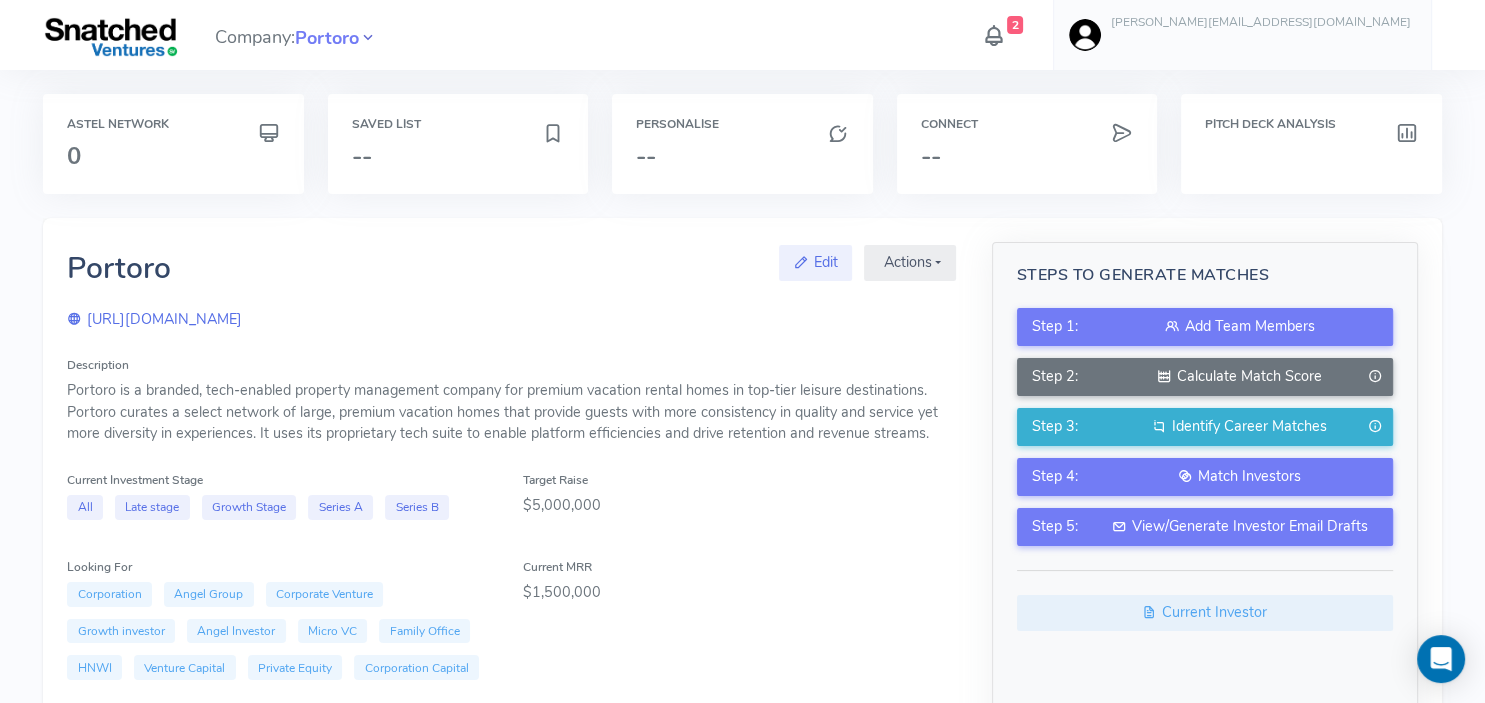 click at bounding box center (368, 38) 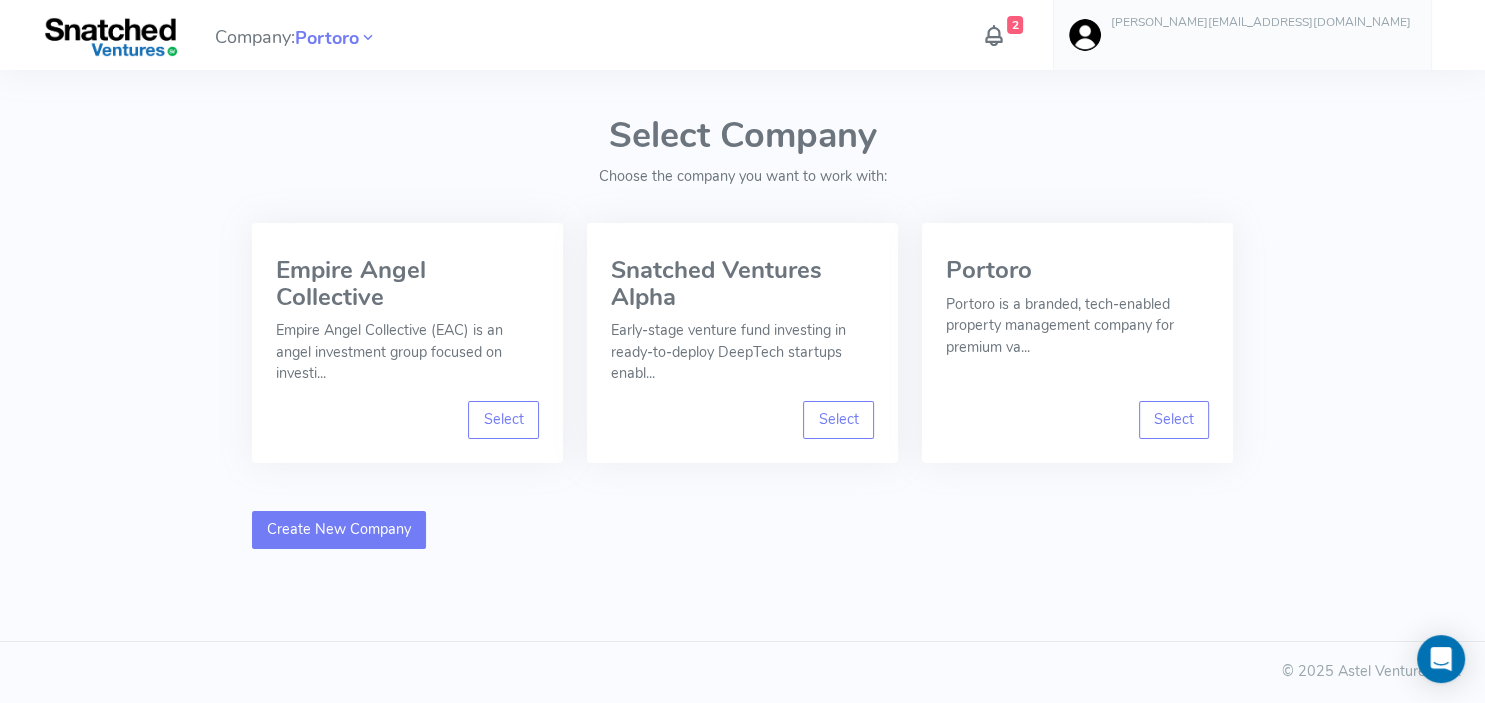 click on "Create New Company" at bounding box center (339, 530) 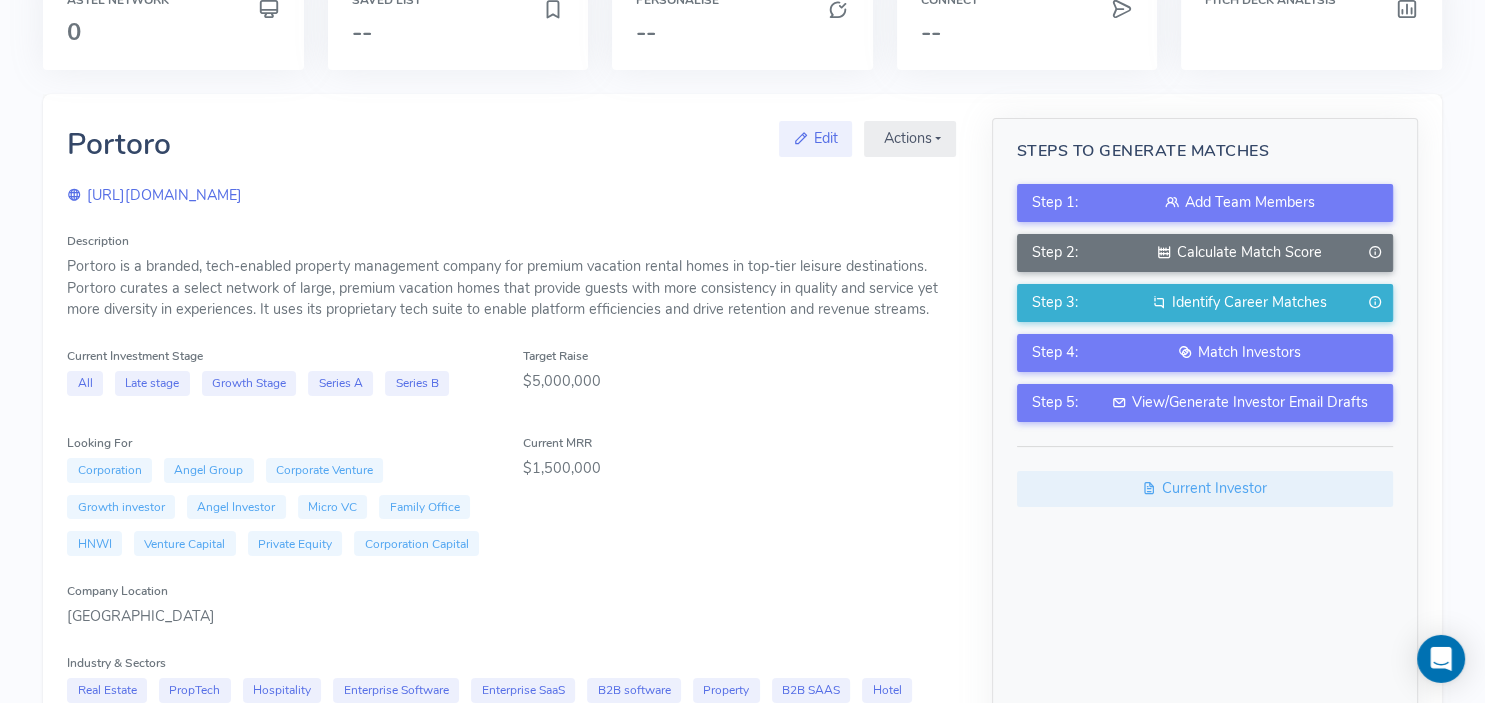 scroll, scrollTop: 0, scrollLeft: 0, axis: both 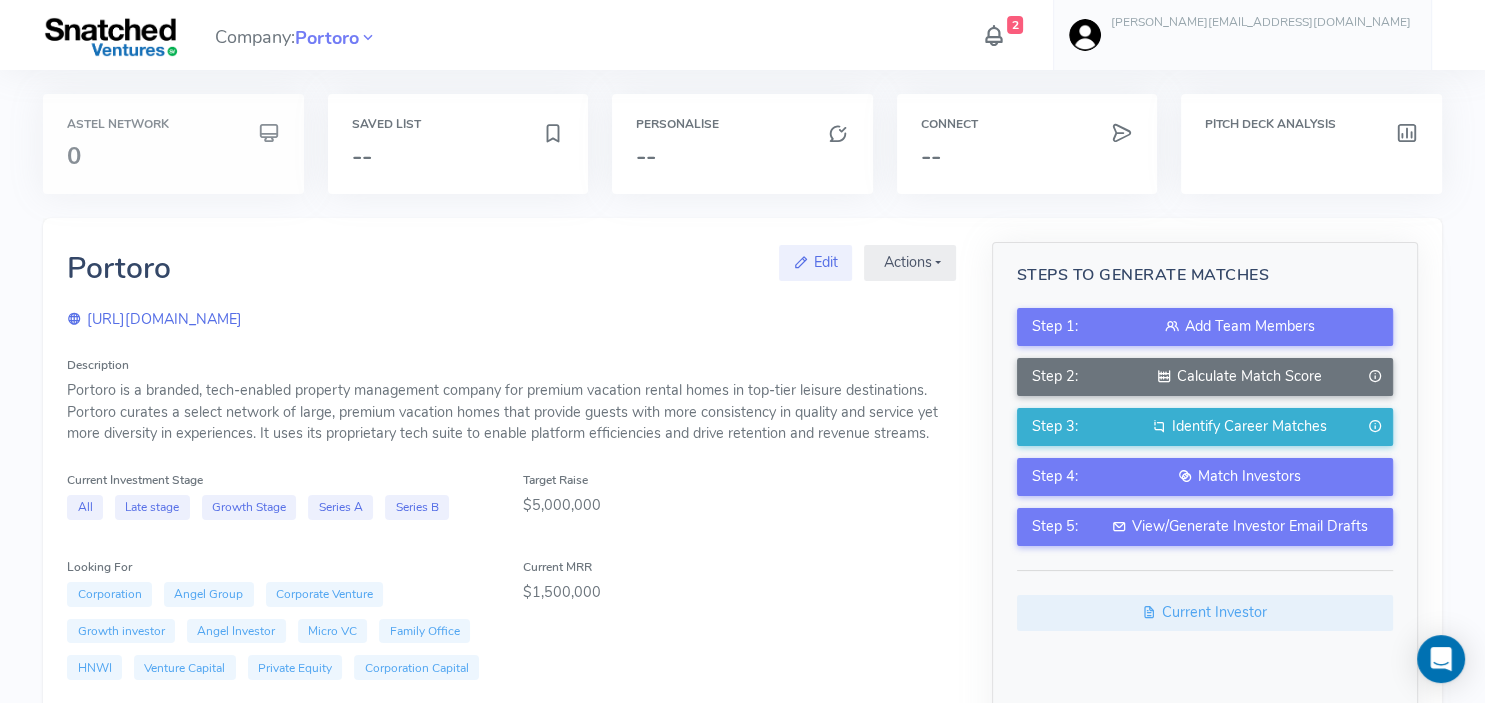 click on "Astel Network 0" at bounding box center [173, 144] 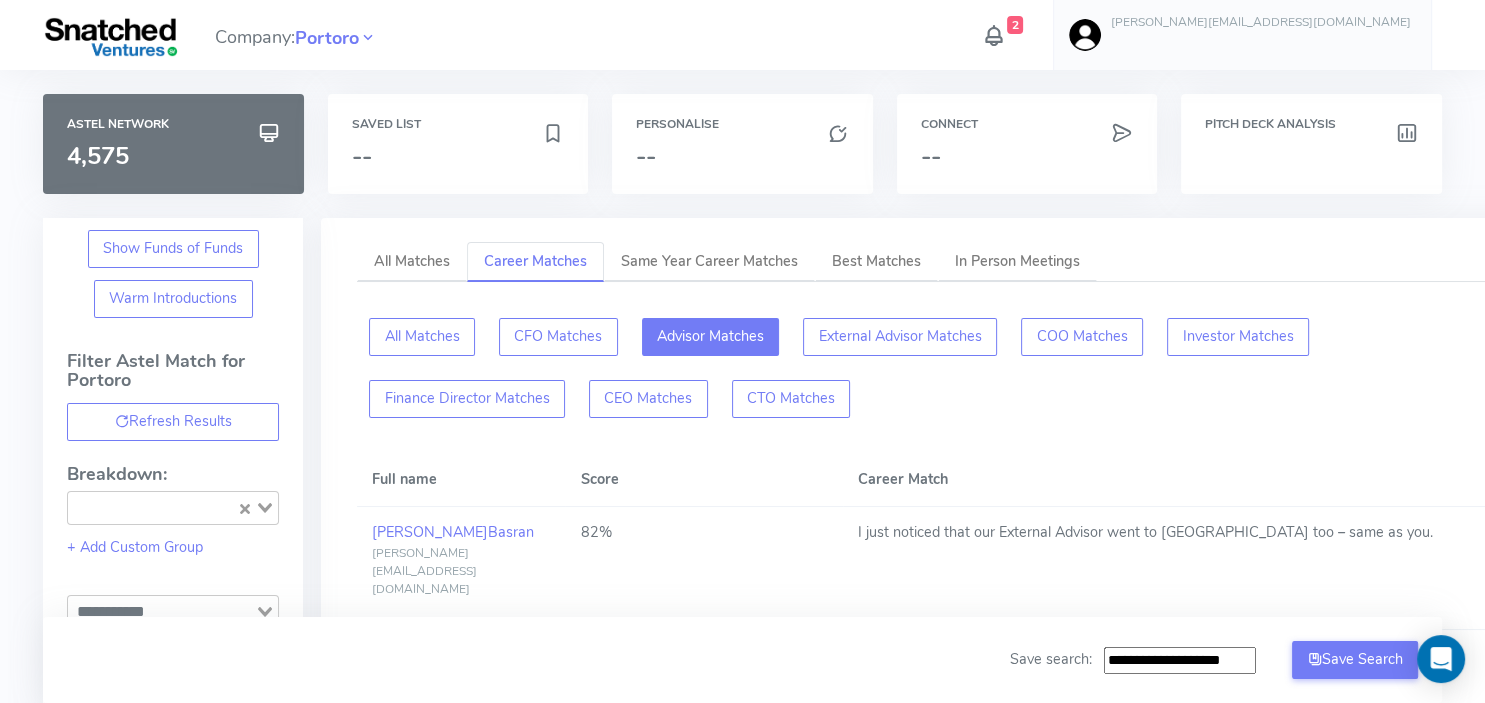 click on "Advisor Matches" 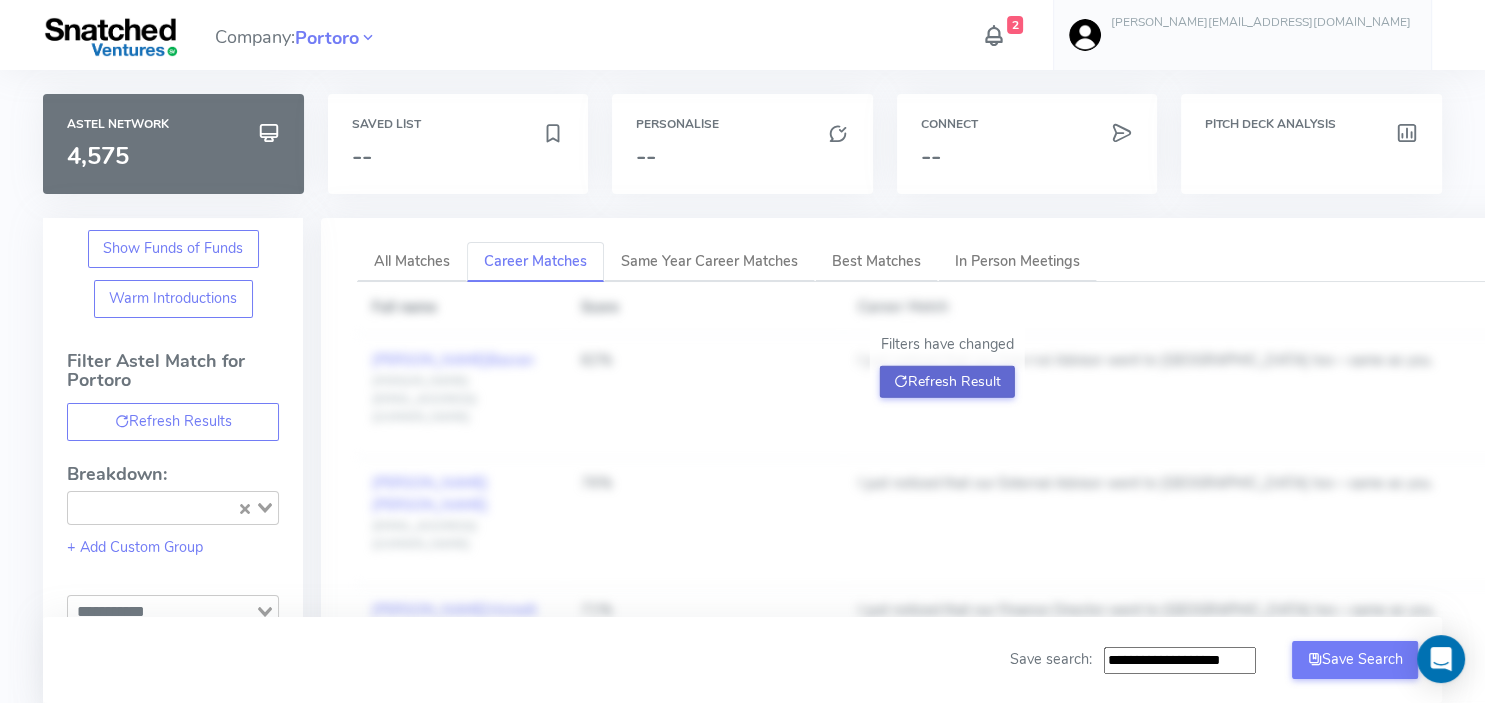 click on "Refresh Result" 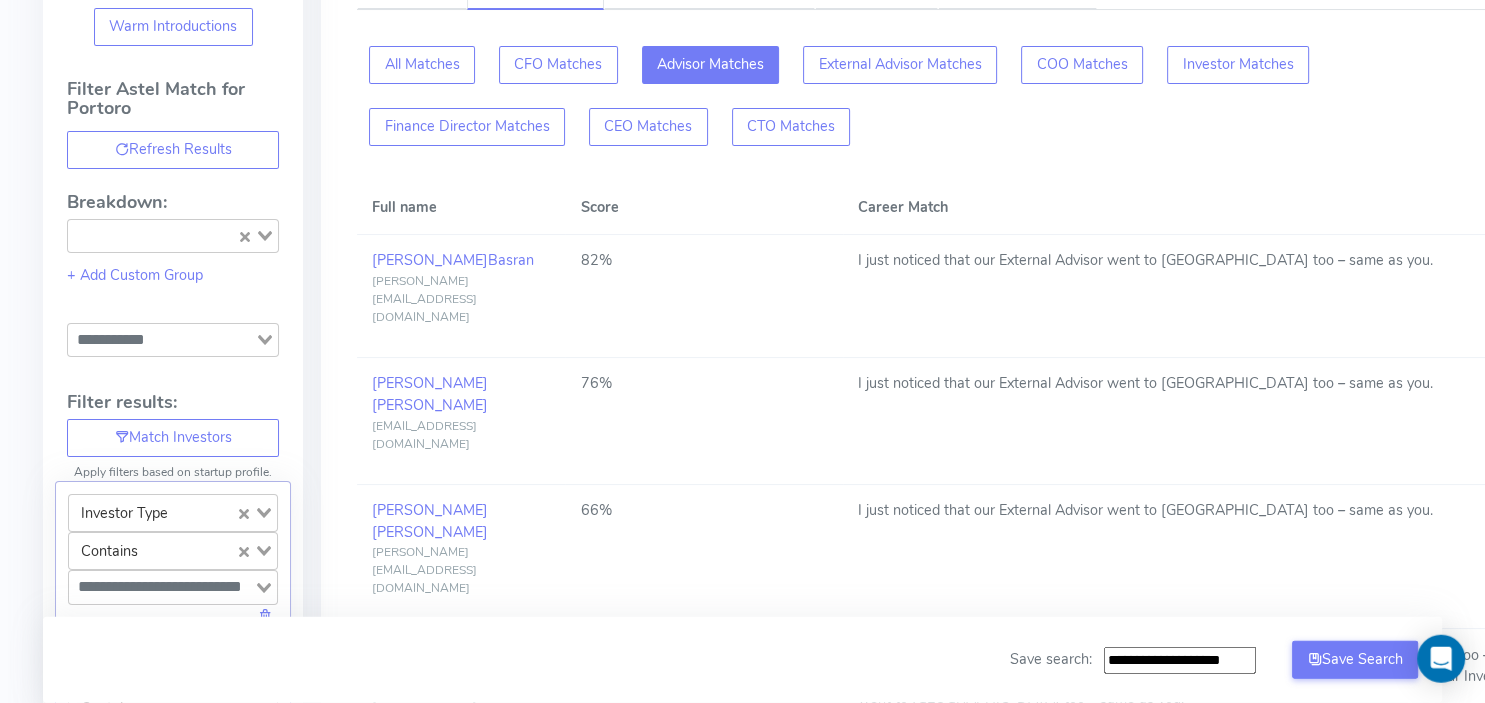 scroll, scrollTop: 274, scrollLeft: 0, axis: vertical 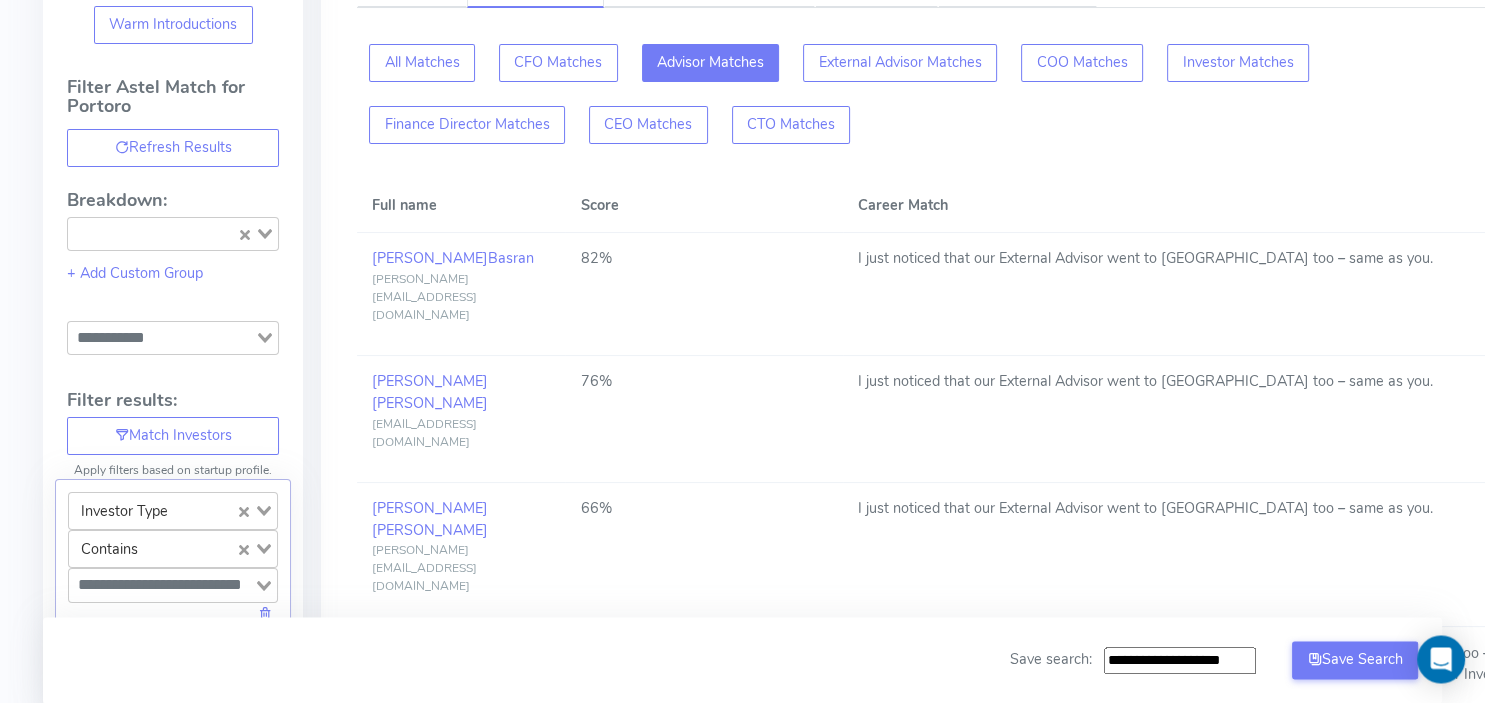 drag, startPoint x: 586, startPoint y: 203, endPoint x: 587, endPoint y: 228, distance: 25.019993 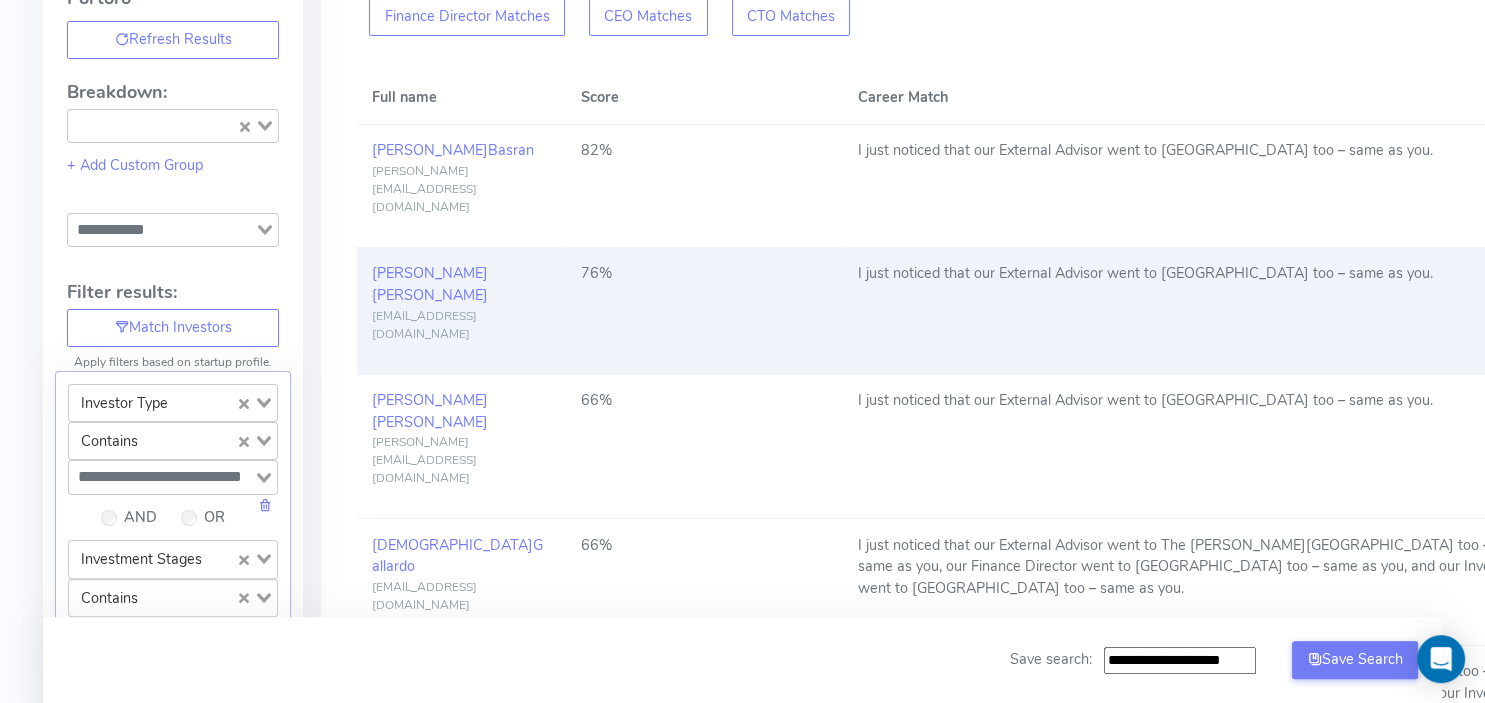 scroll, scrollTop: 0, scrollLeft: 0, axis: both 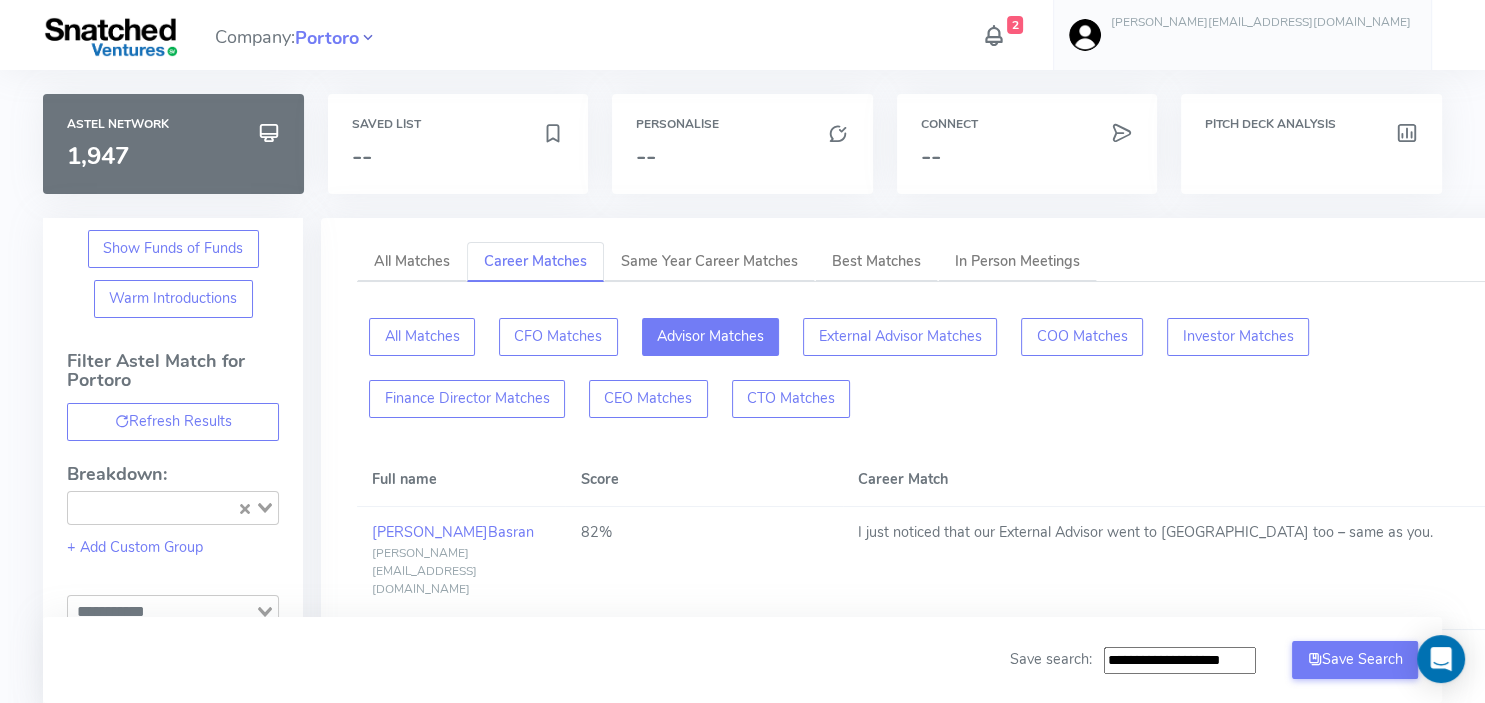 click at bounding box center (368, 38) 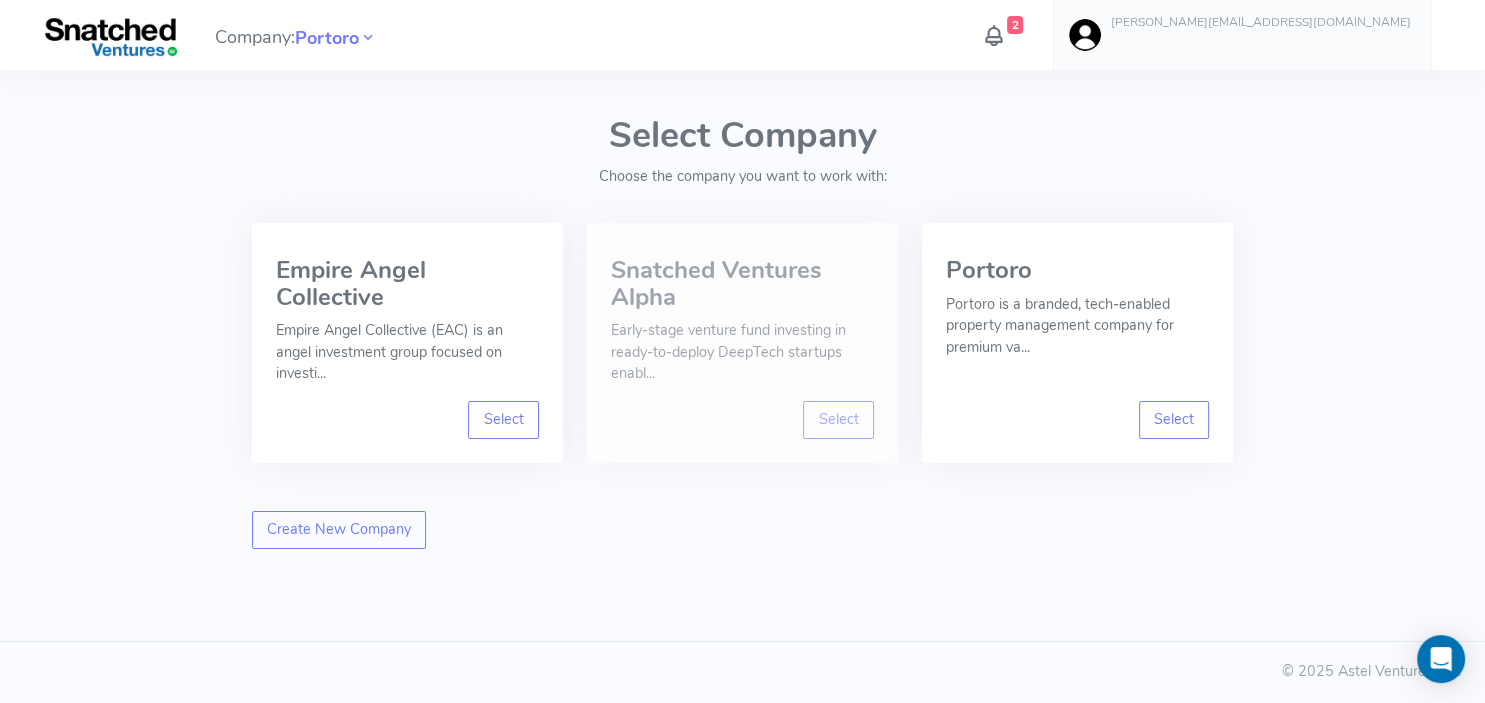 click on "Early-stage venture fund investing in ready-to-deploy DeepTech startups enabl..." at bounding box center (742, 352) 